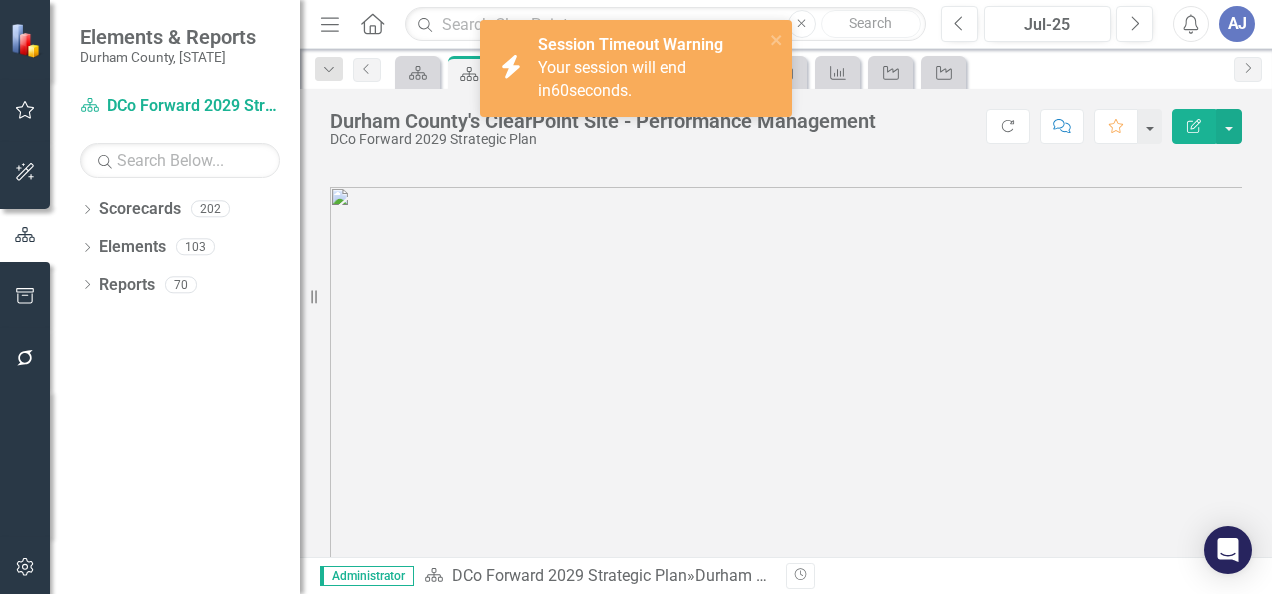 scroll, scrollTop: 0, scrollLeft: 0, axis: both 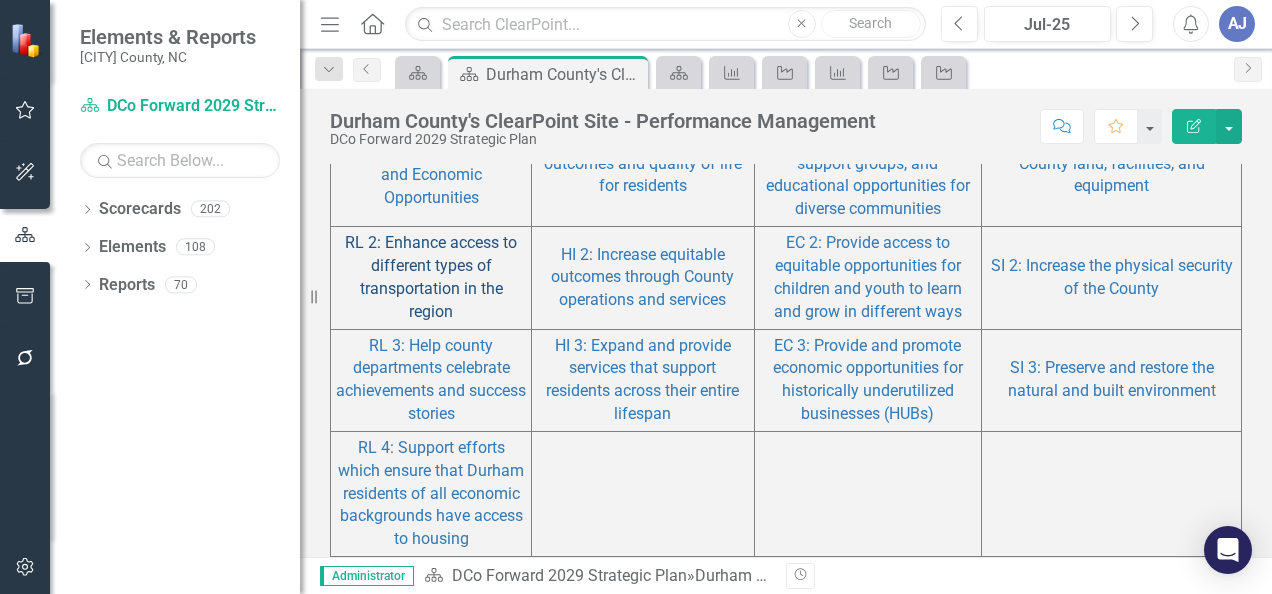 click on "RL 2: Enhance access to different types of transportation in the region" at bounding box center [431, 277] 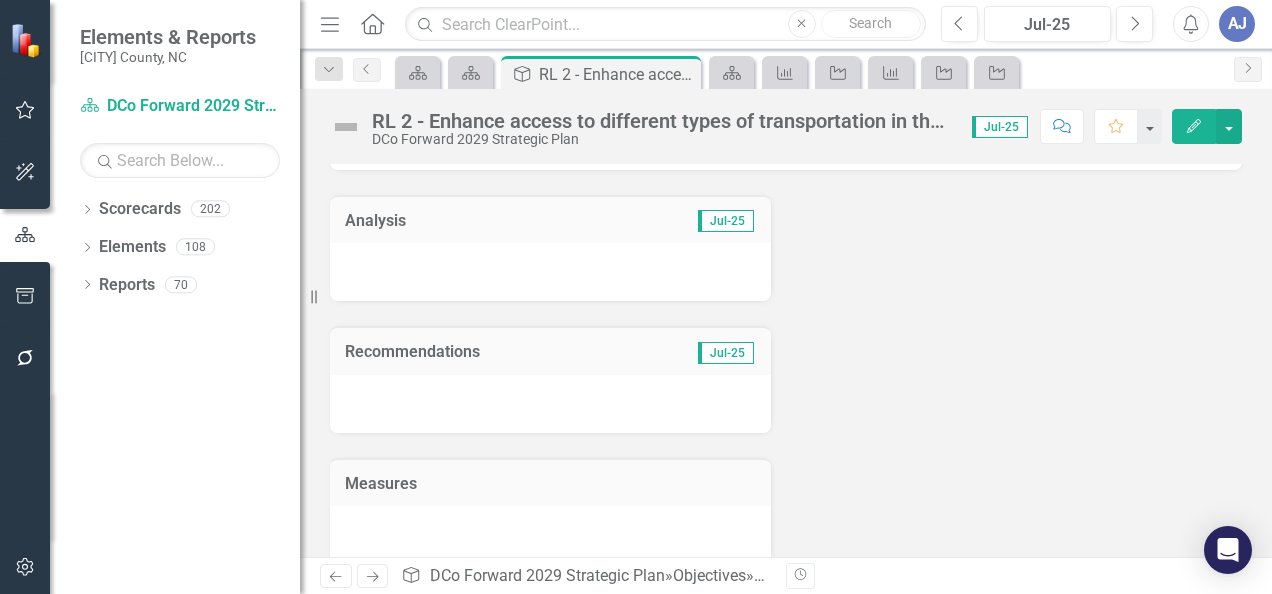 scroll, scrollTop: 0, scrollLeft: 0, axis: both 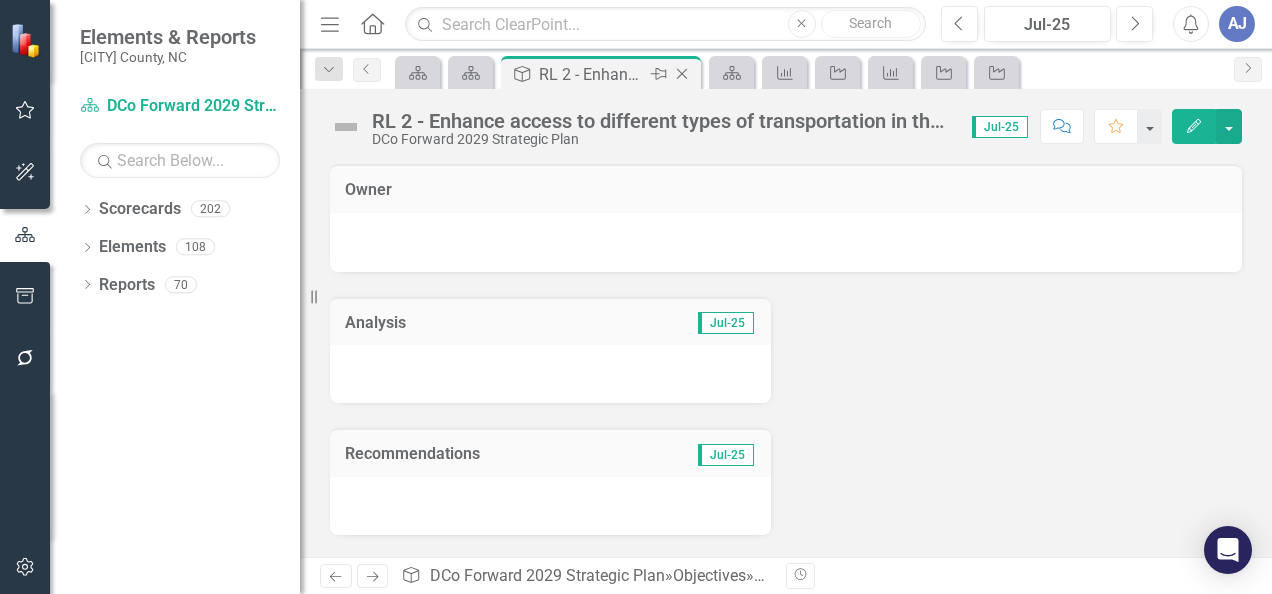 click on "Close" 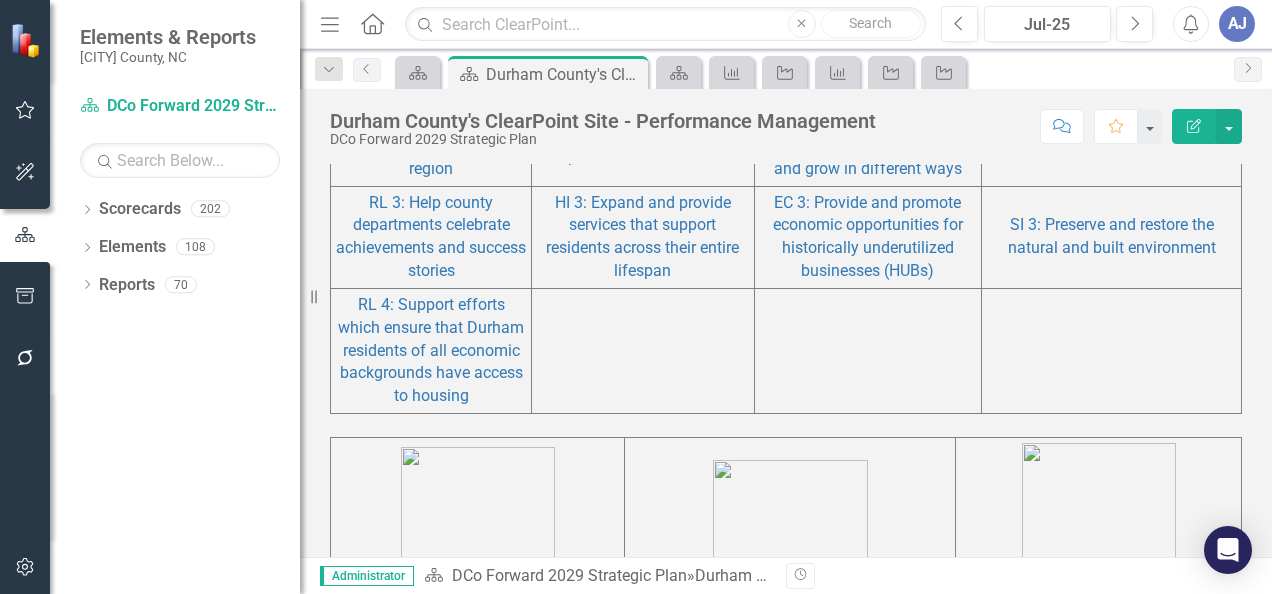 scroll, scrollTop: 1569, scrollLeft: 0, axis: vertical 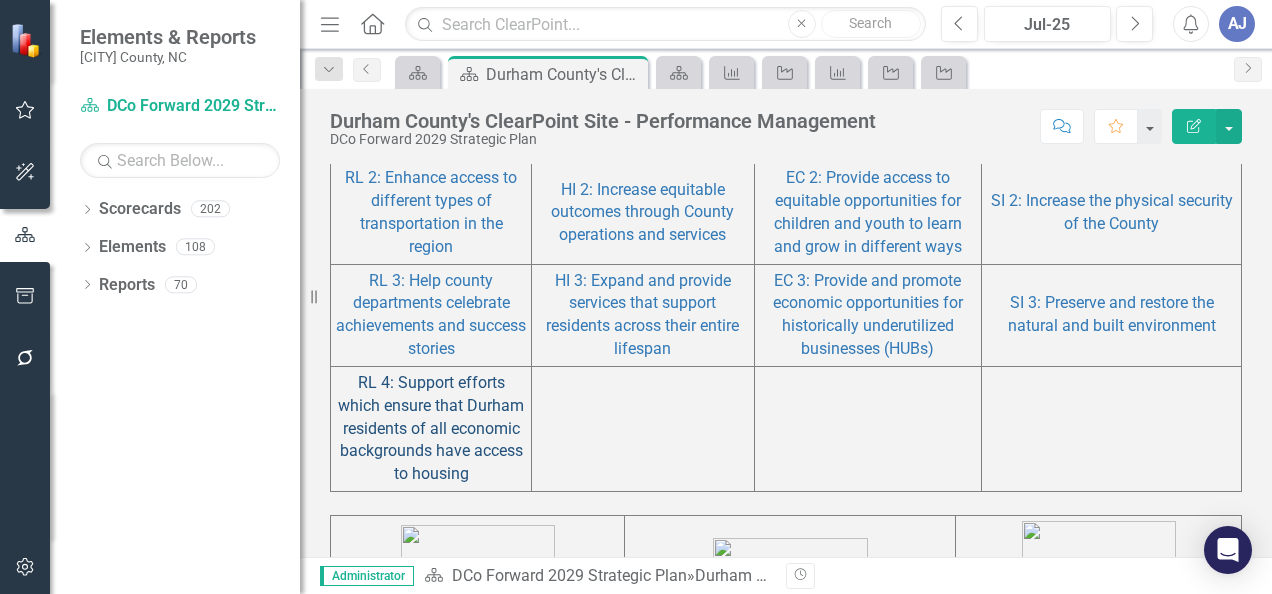 click on "RL 4: Support efforts which ensure that Durham residents of all economic backgrounds have access to housing" at bounding box center (431, 428) 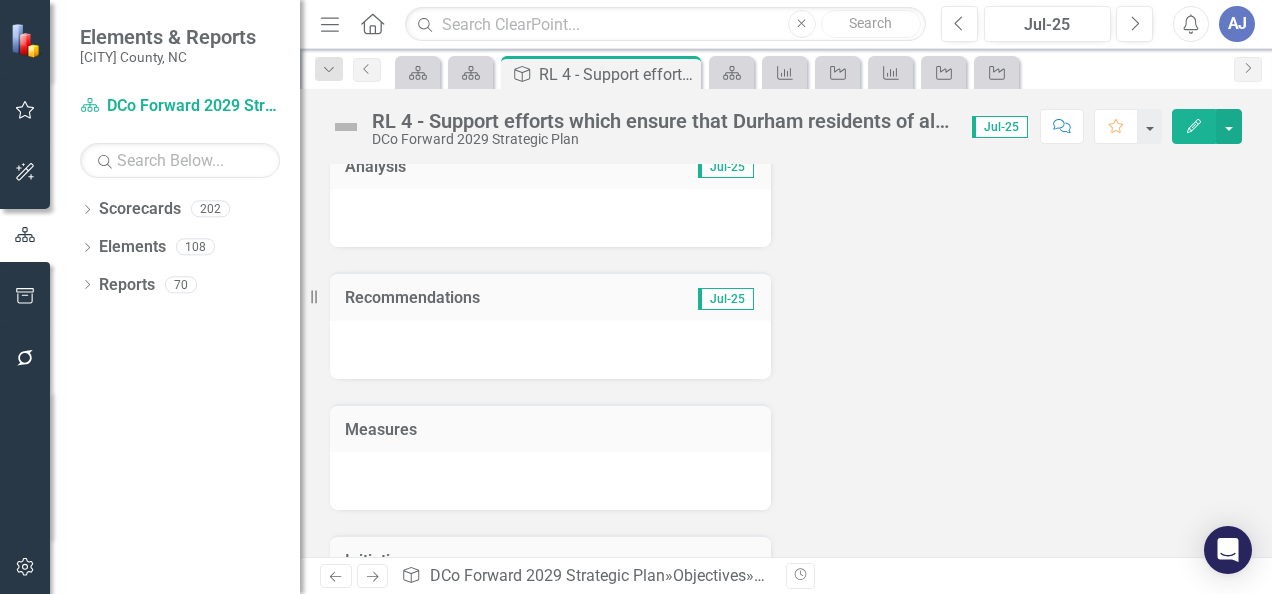scroll, scrollTop: 163, scrollLeft: 0, axis: vertical 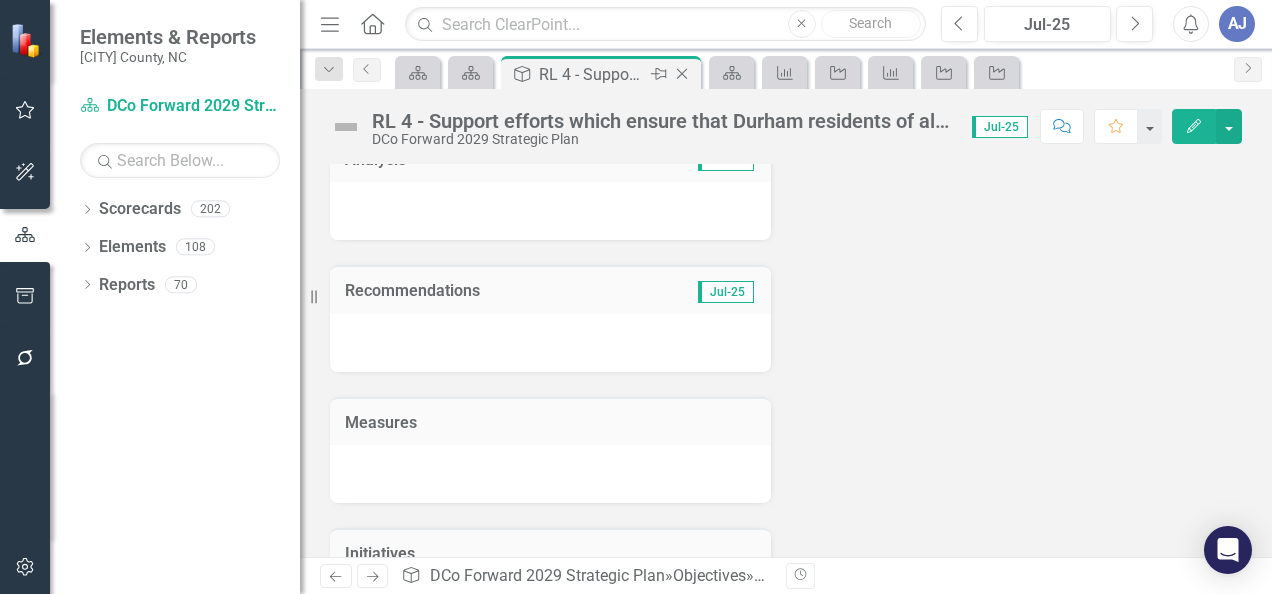 click on "Close" at bounding box center [683, 74] 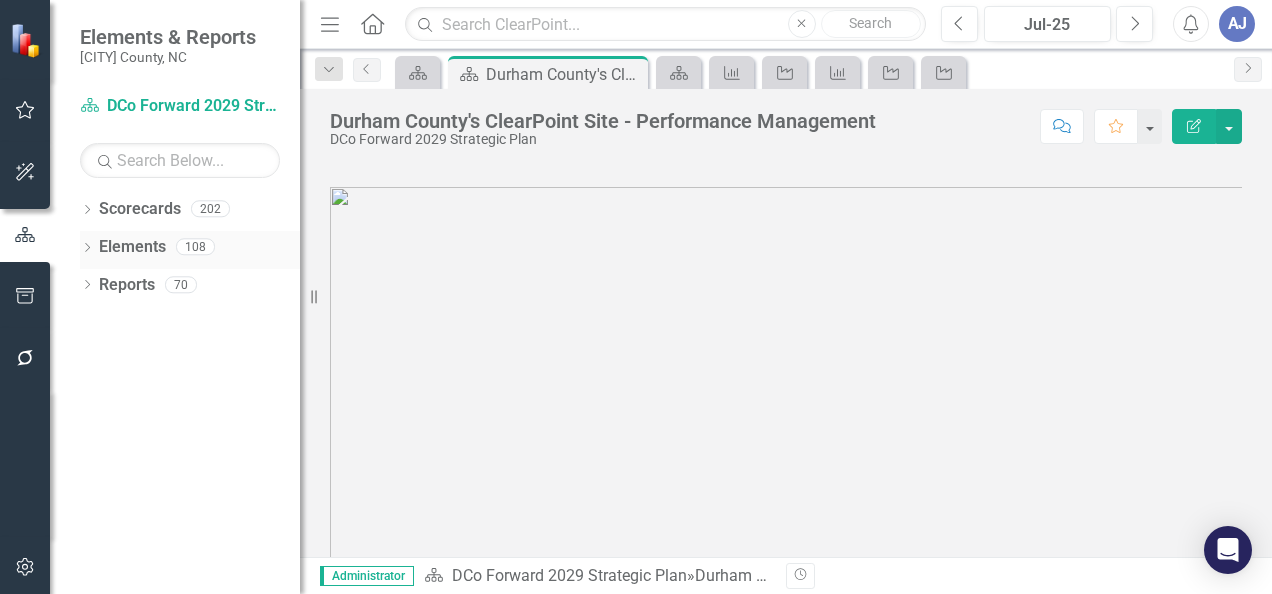 click on "Dropdown" 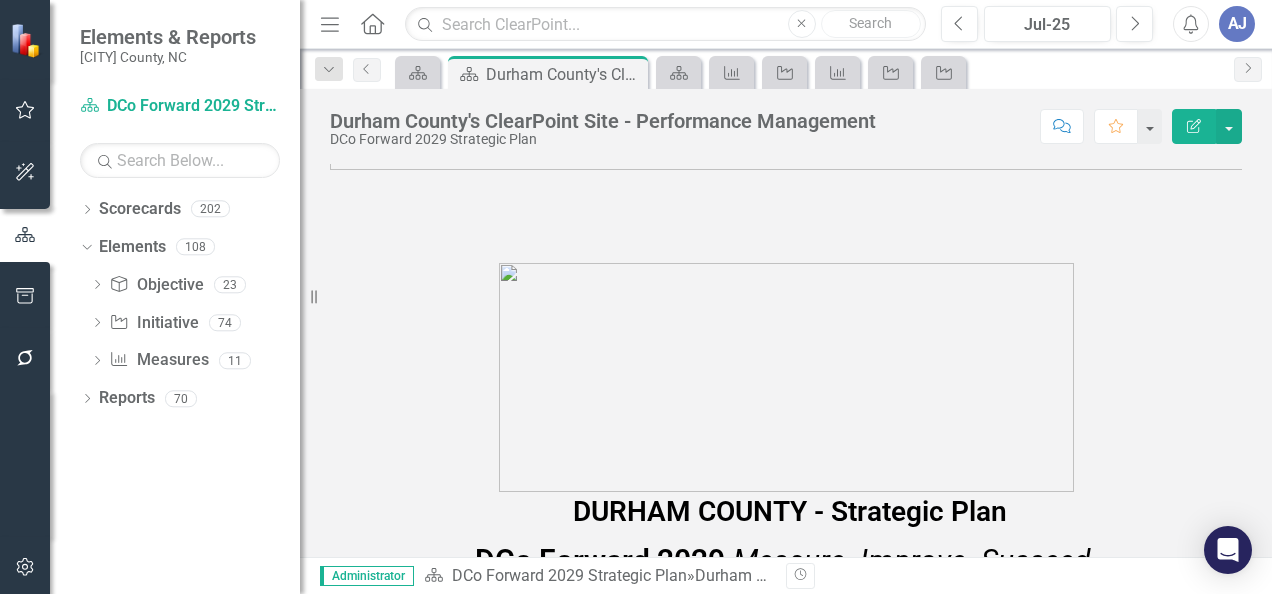 scroll, scrollTop: 730, scrollLeft: 0, axis: vertical 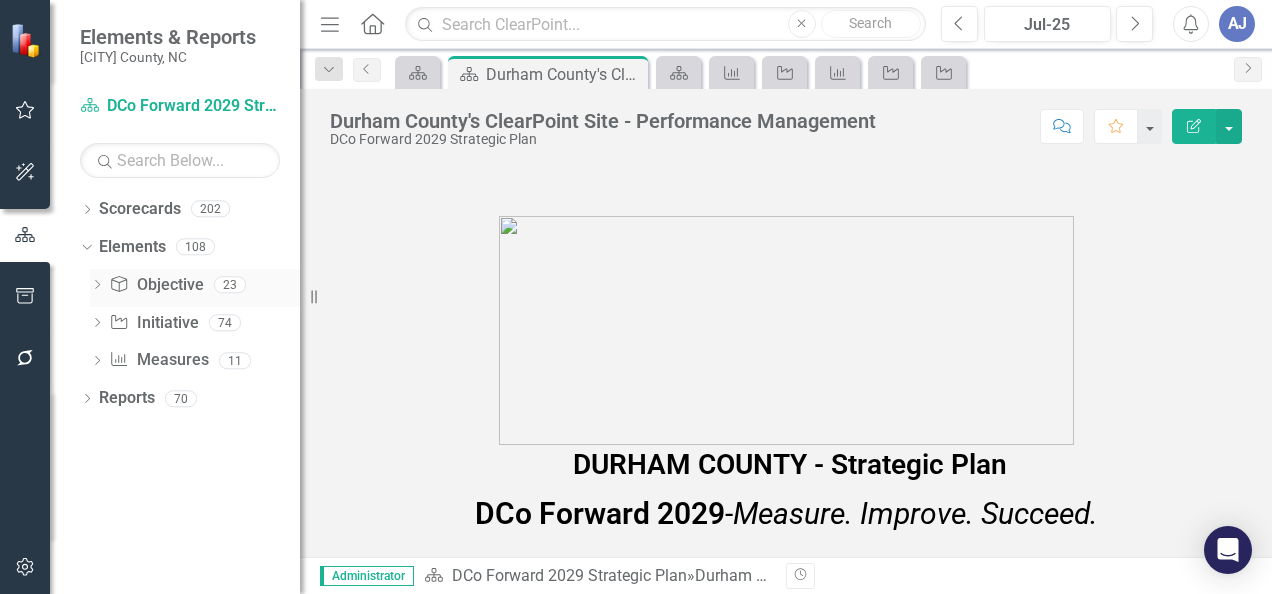 click on "Objective Objective" at bounding box center (156, 285) 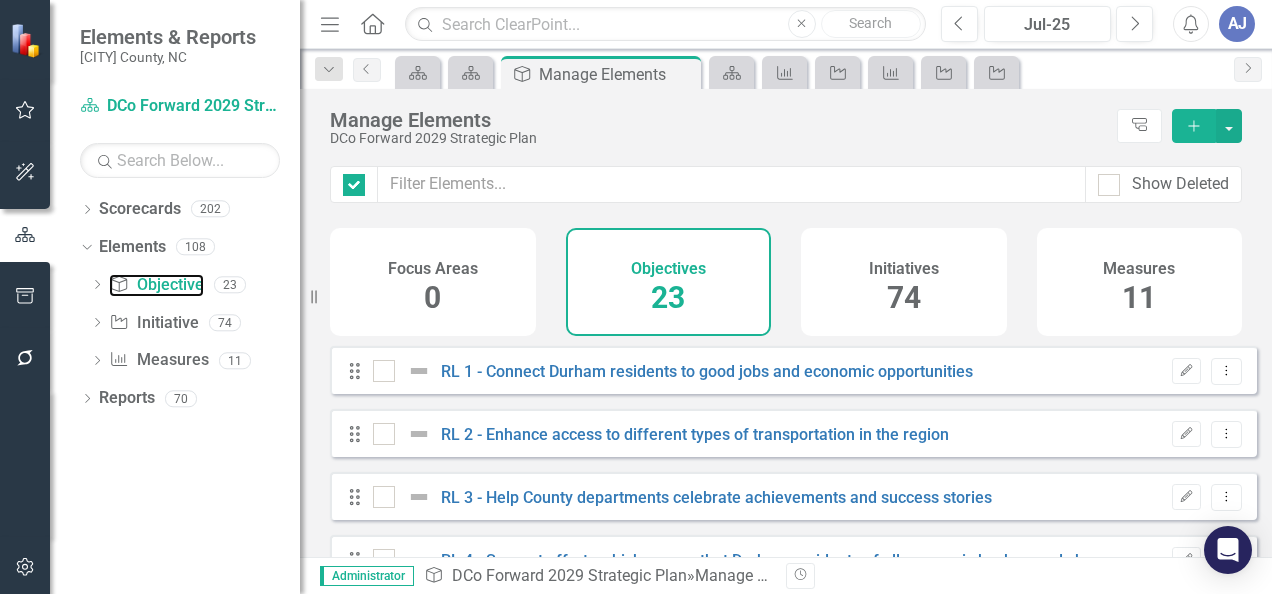 checkbox on "false" 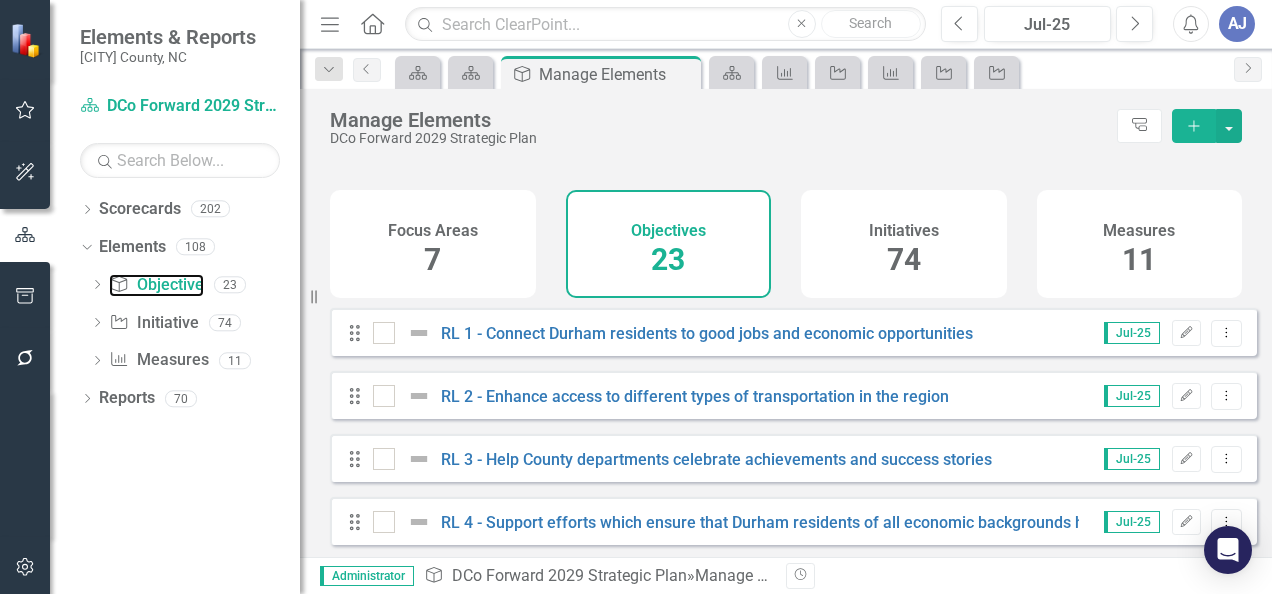 scroll, scrollTop: 44, scrollLeft: 0, axis: vertical 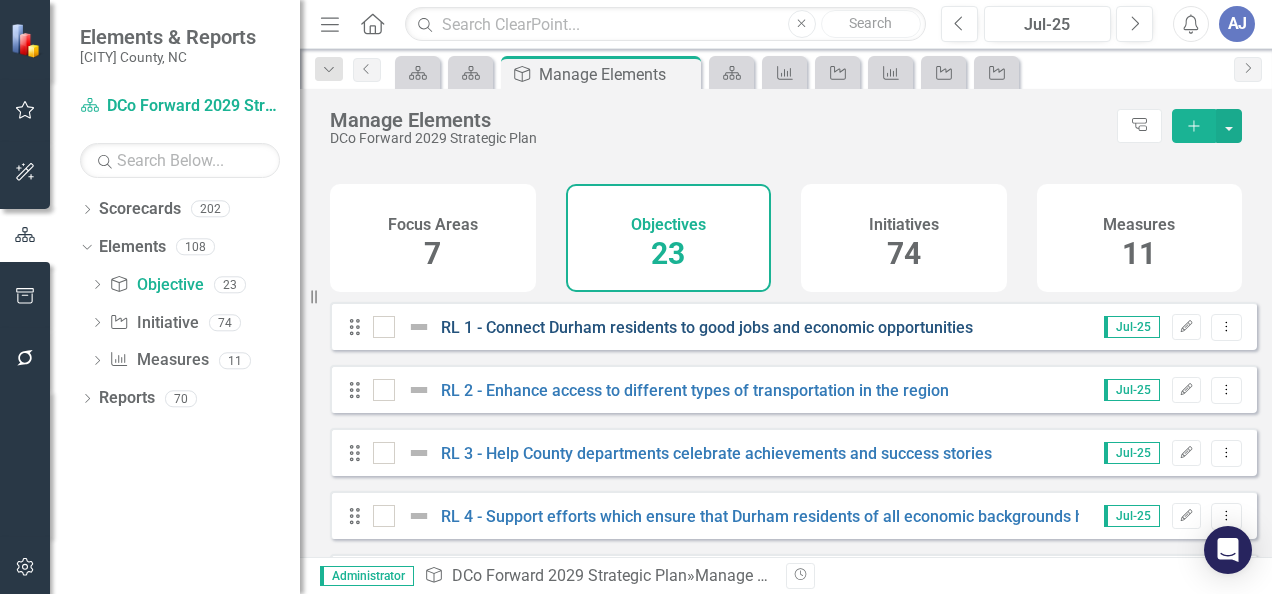 click on "RL 1 - Connect Durham residents to good jobs and economic opportunities" at bounding box center [707, 327] 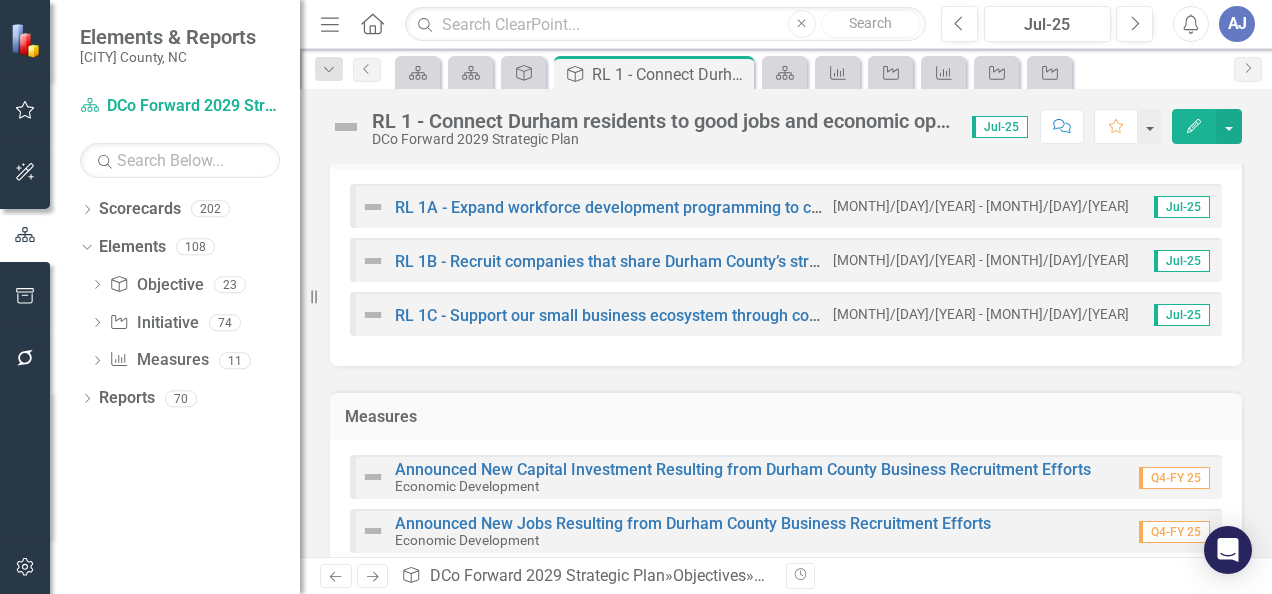 scroll, scrollTop: 407, scrollLeft: 0, axis: vertical 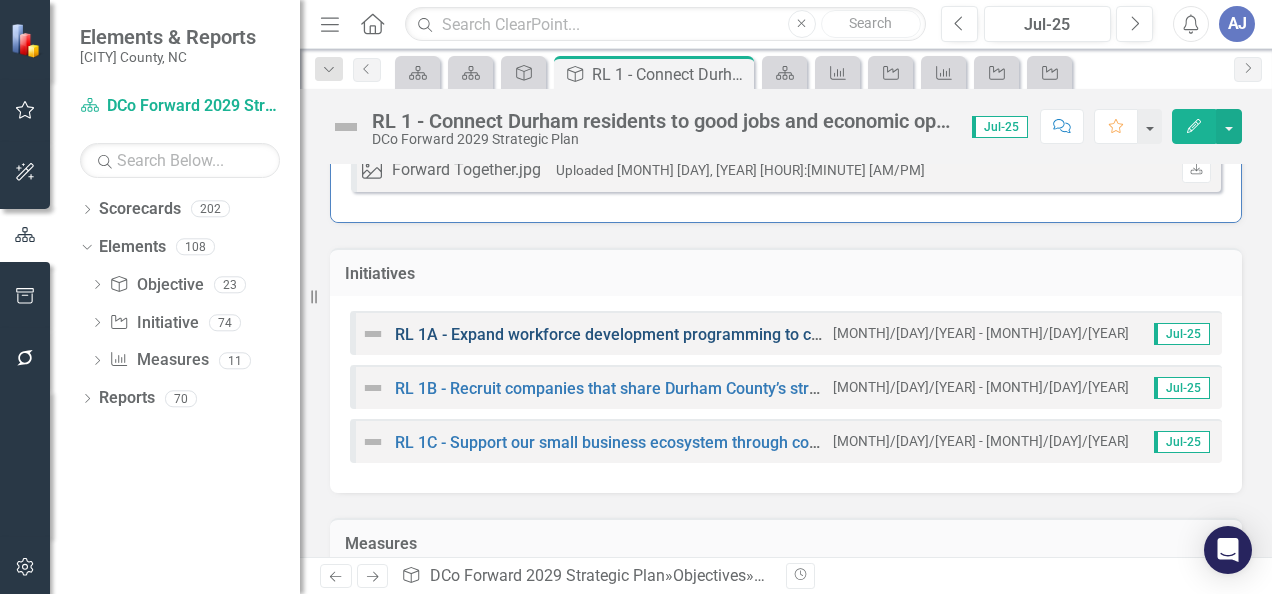 click on "RL 1A - Expand workforce development programming to connect more residents in Durham to entry-level career pathways" at bounding box center (834, 334) 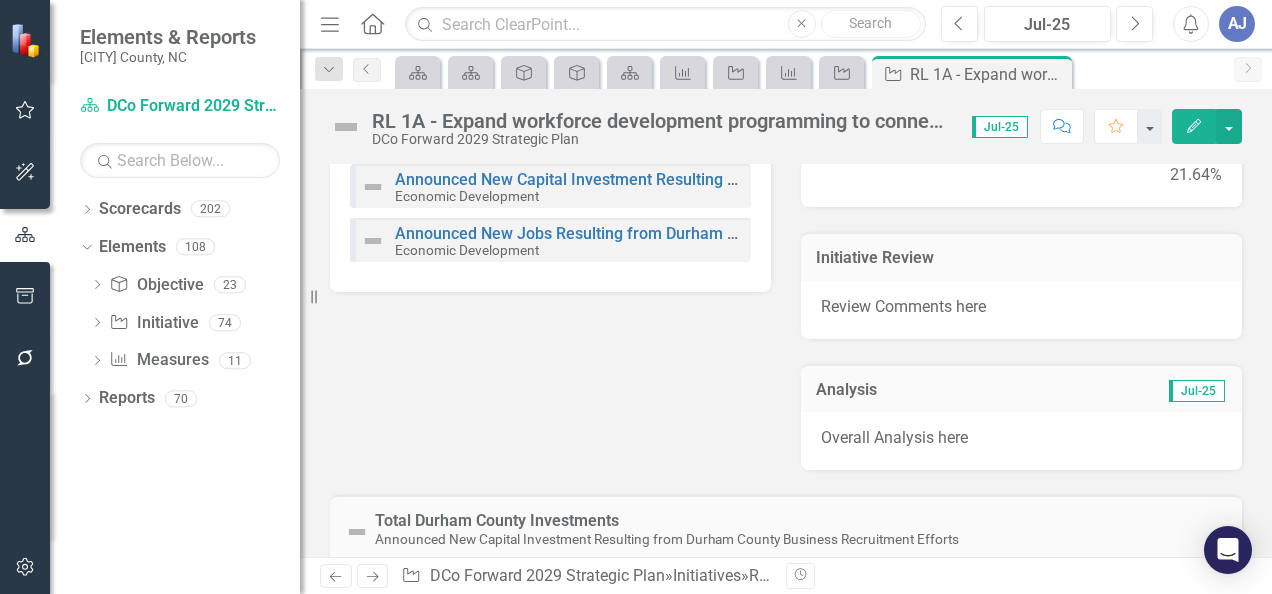 scroll, scrollTop: 0, scrollLeft: 0, axis: both 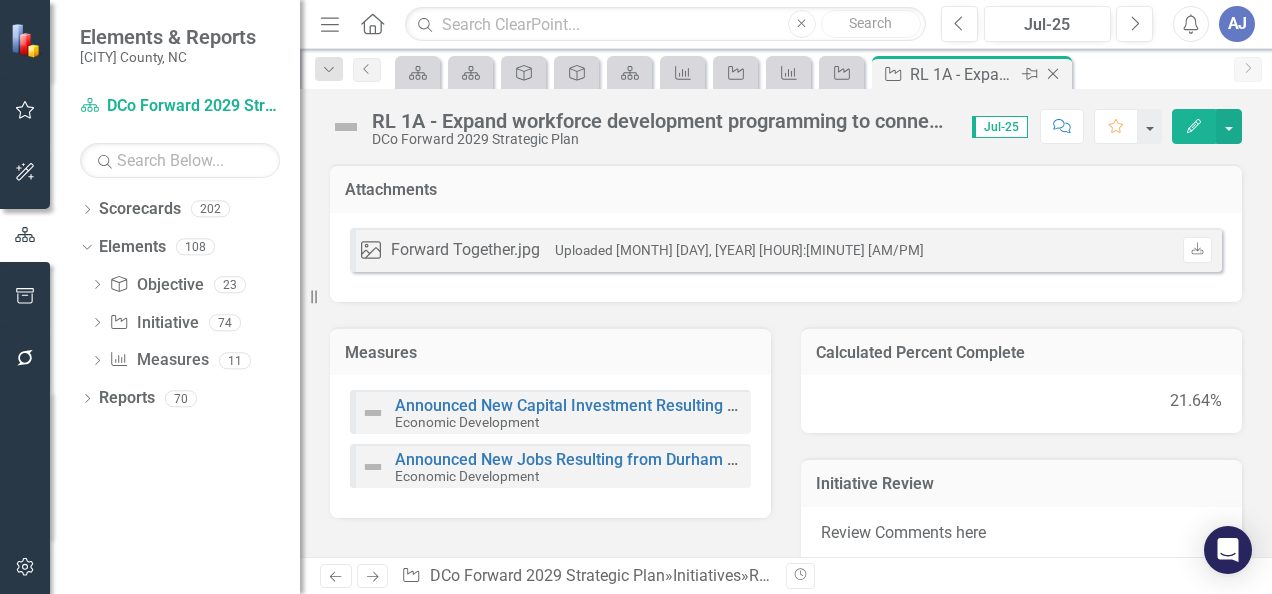 click on "Close" 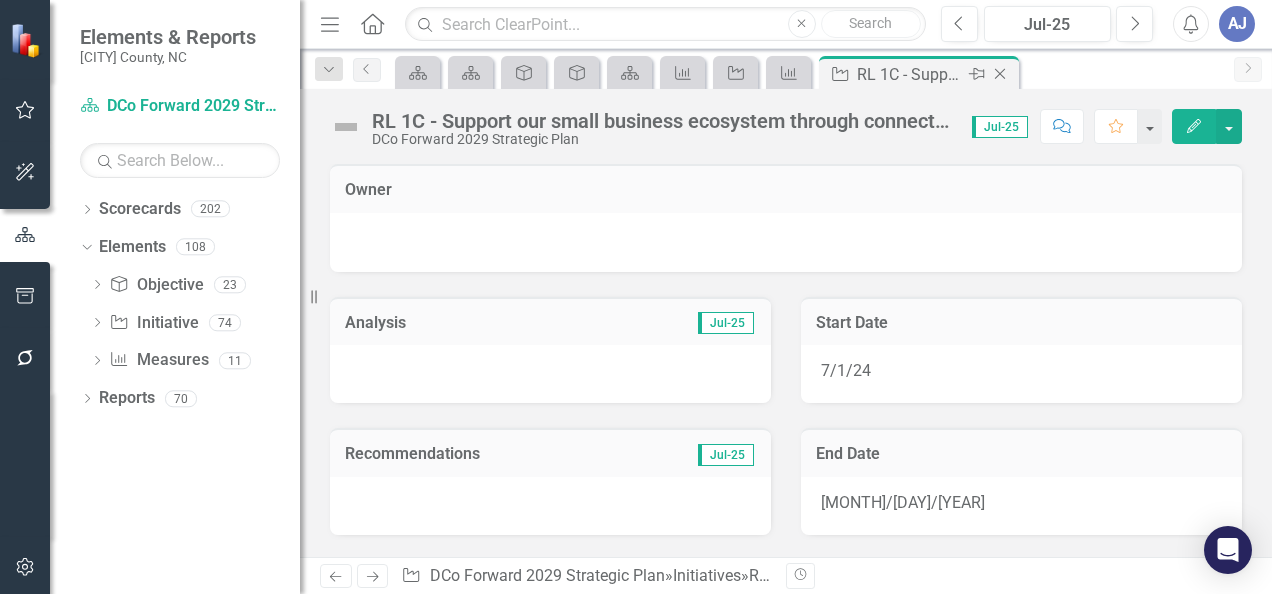 click on "Close" 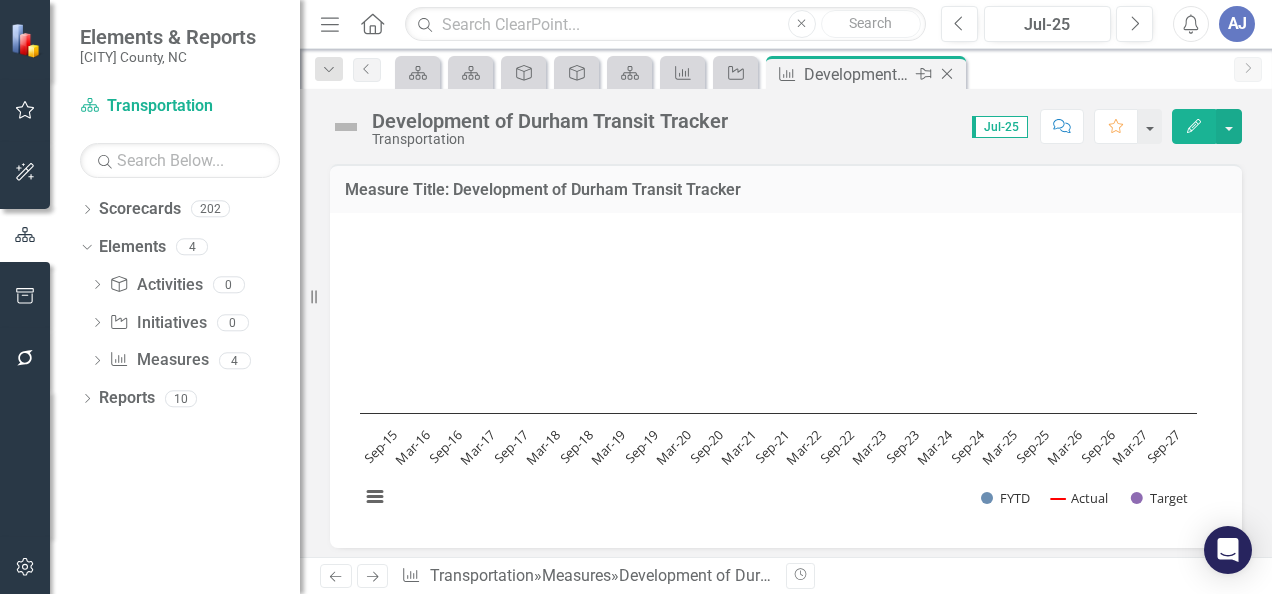 click on "Close" at bounding box center [948, 74] 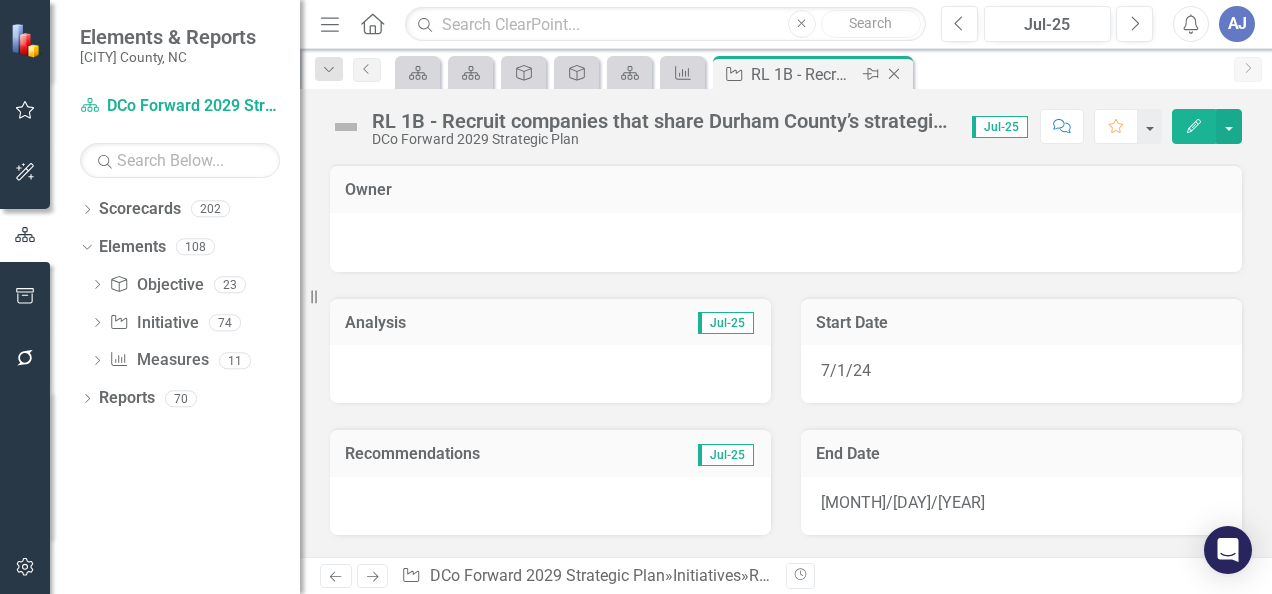 click on "Close" 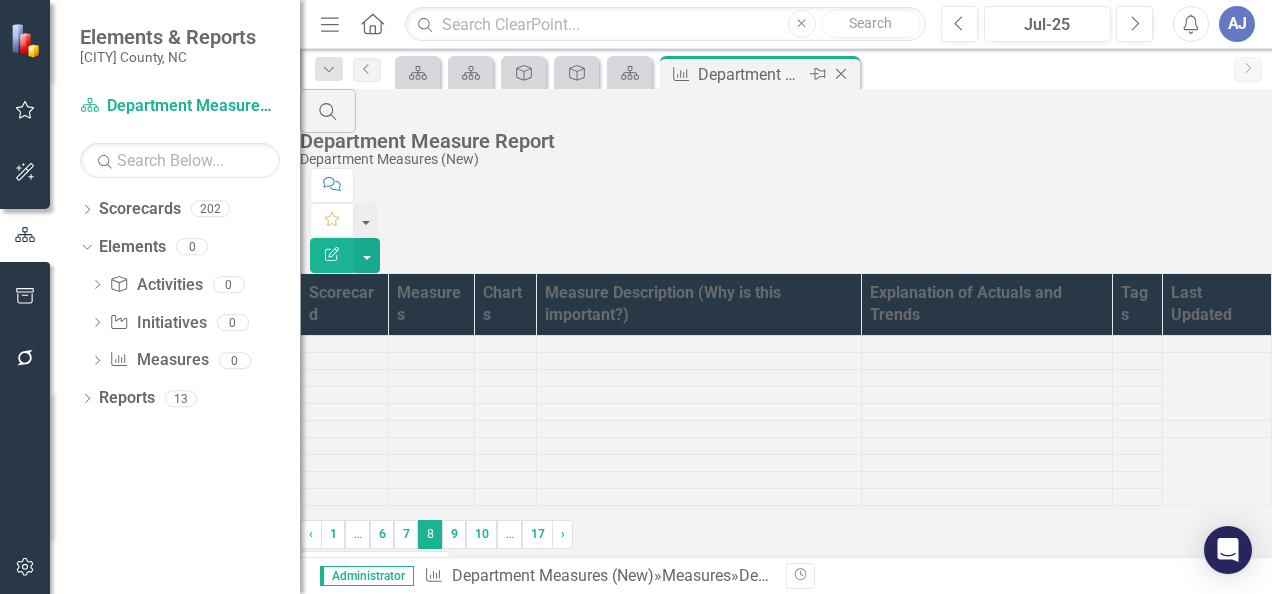 click on "Close" 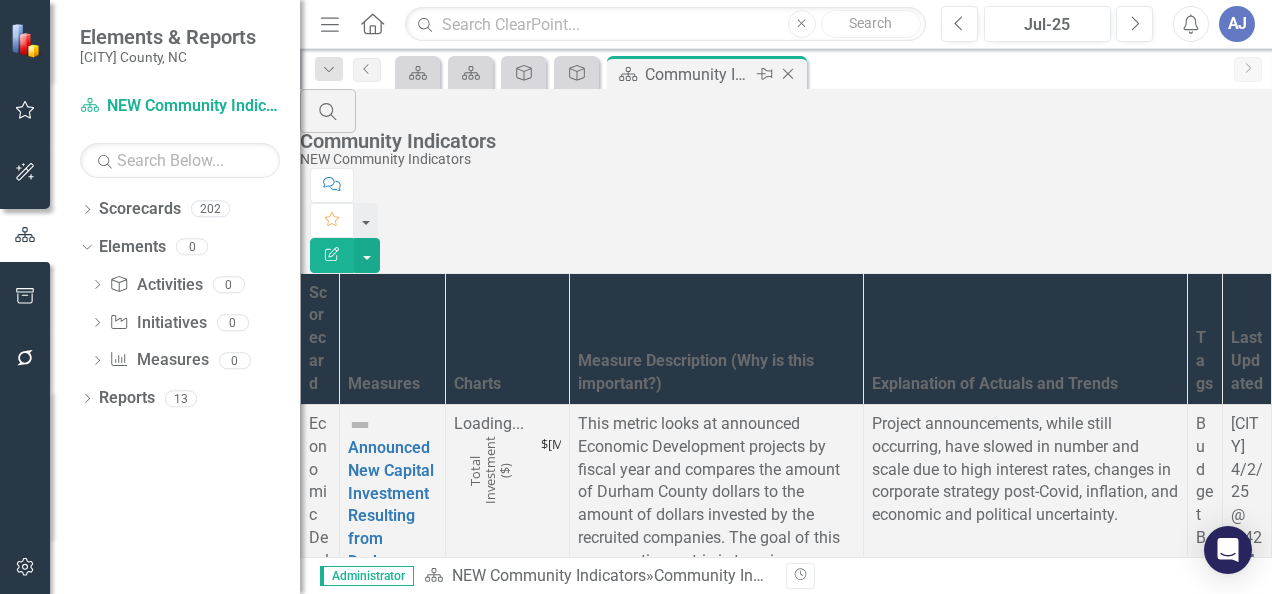 click on "Close" 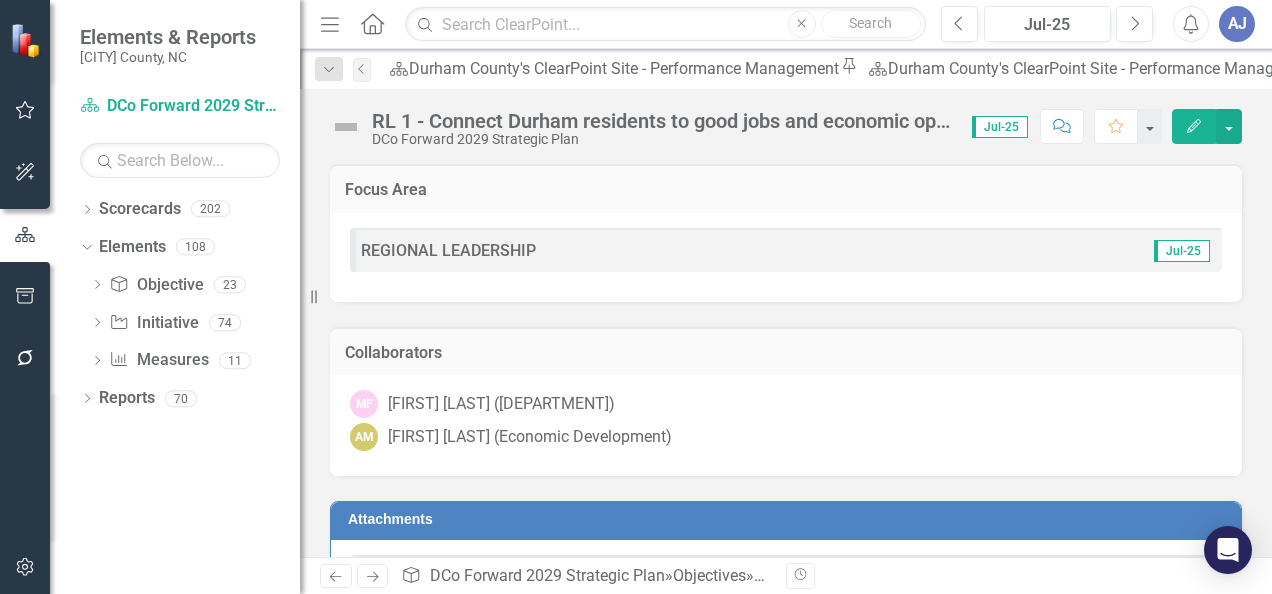click on "Close" 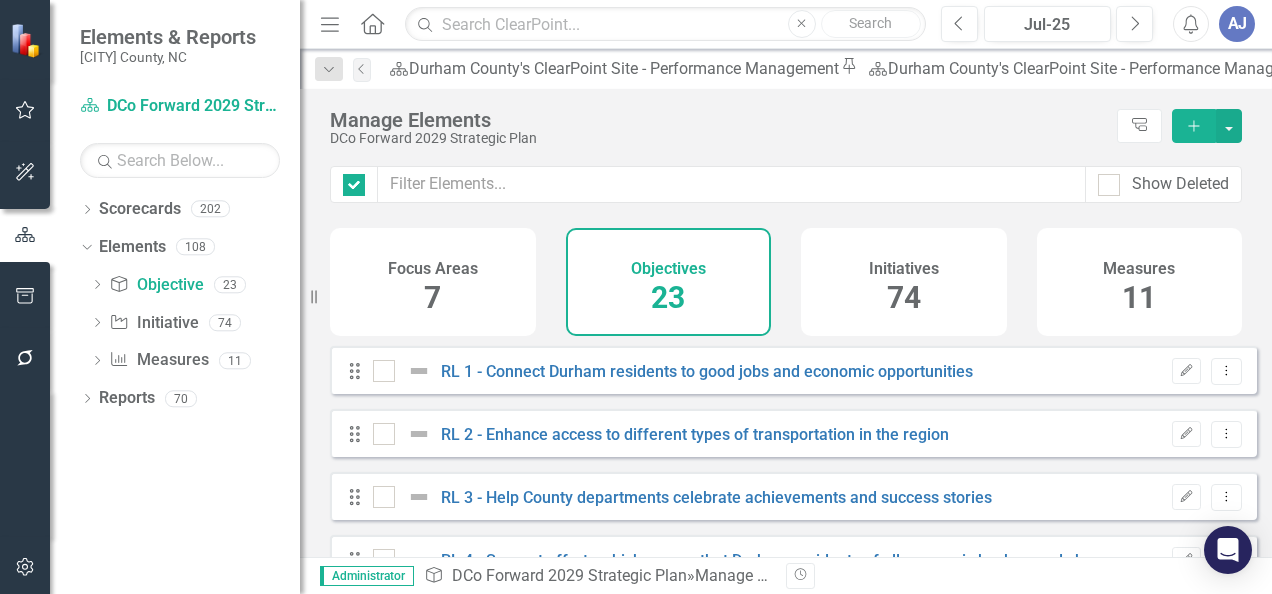 checkbox on "false" 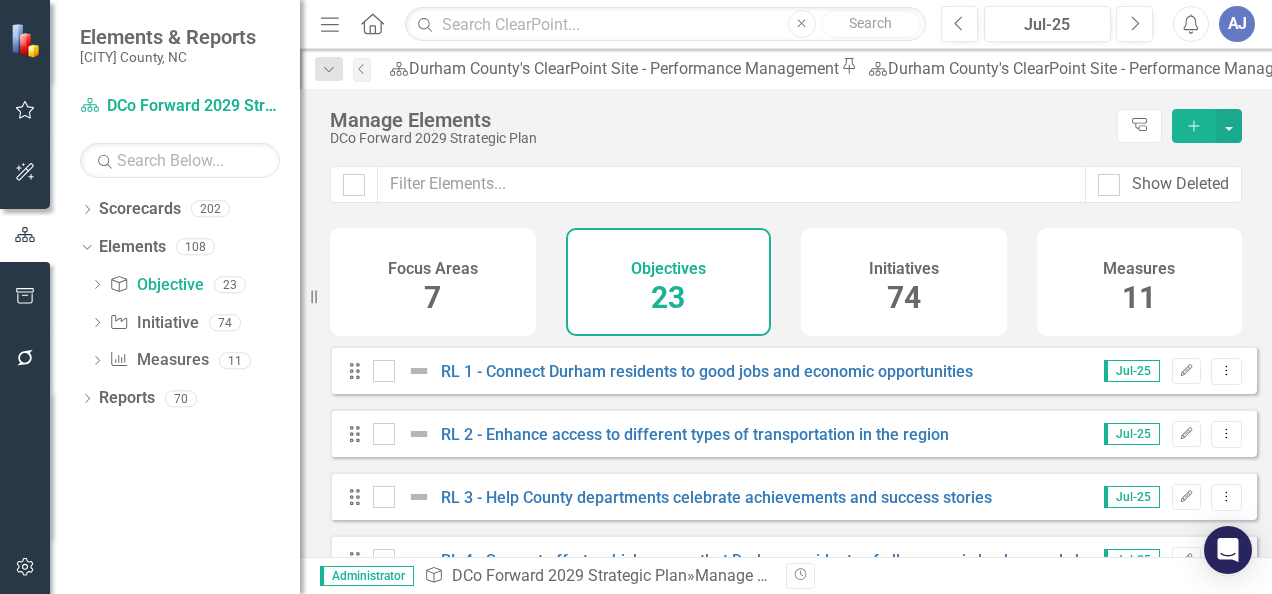 click on "Close" 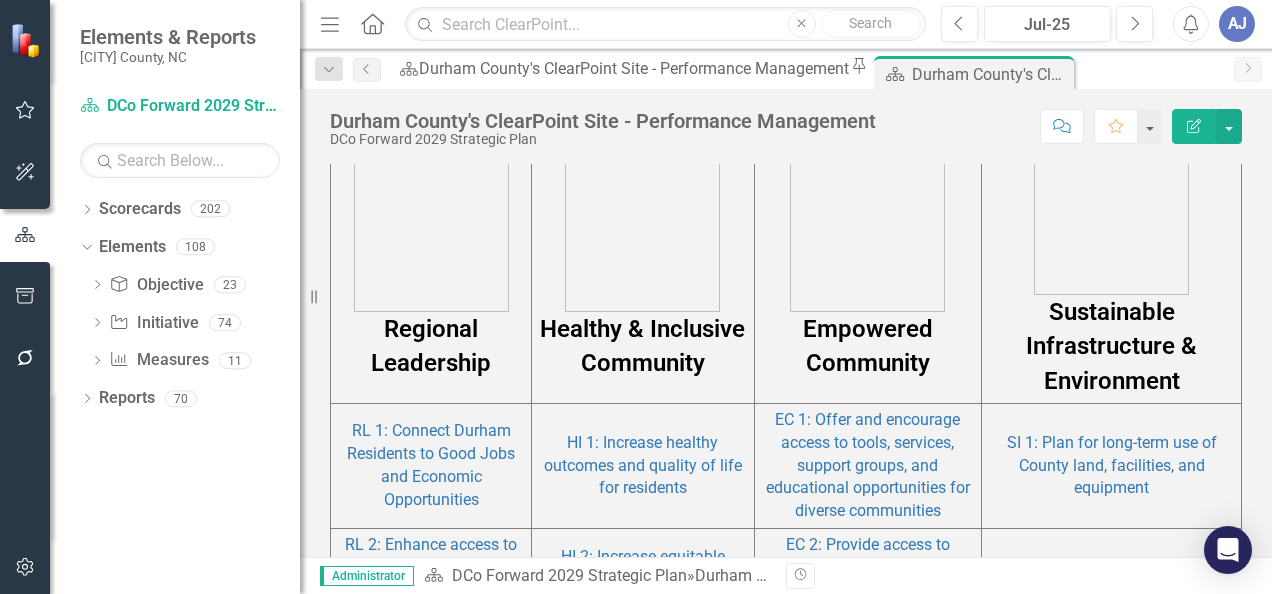 scroll, scrollTop: 1206, scrollLeft: 0, axis: vertical 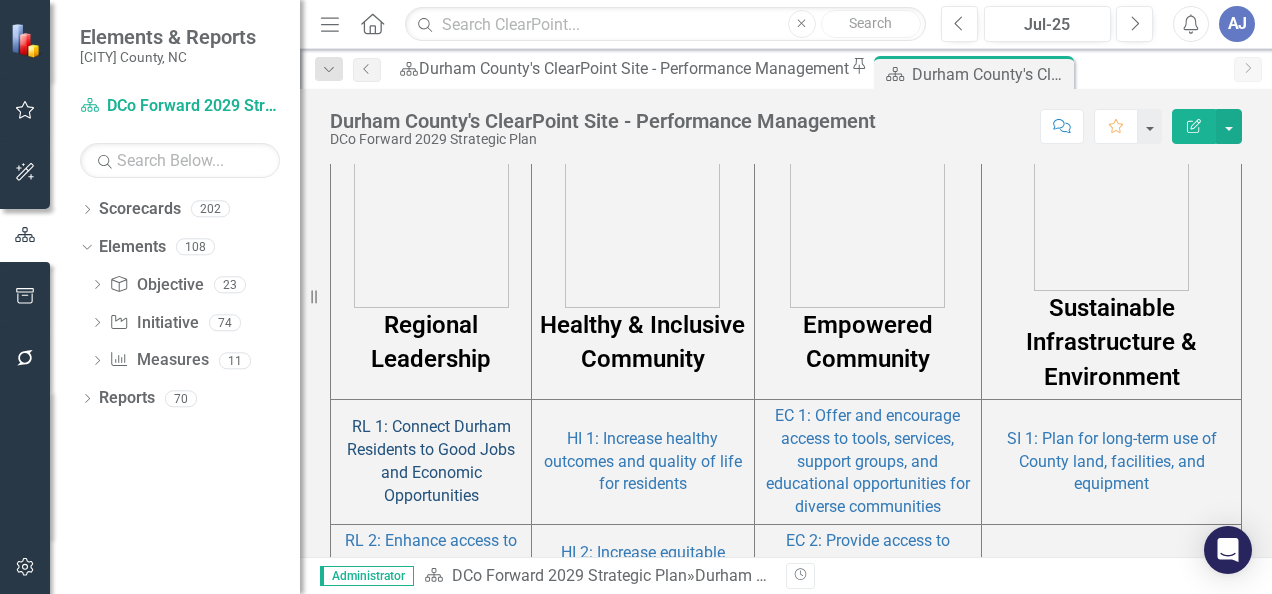click on "RL 1: Connect Durham Residents to Good Jobs and Economic Opportunities" at bounding box center [431, 461] 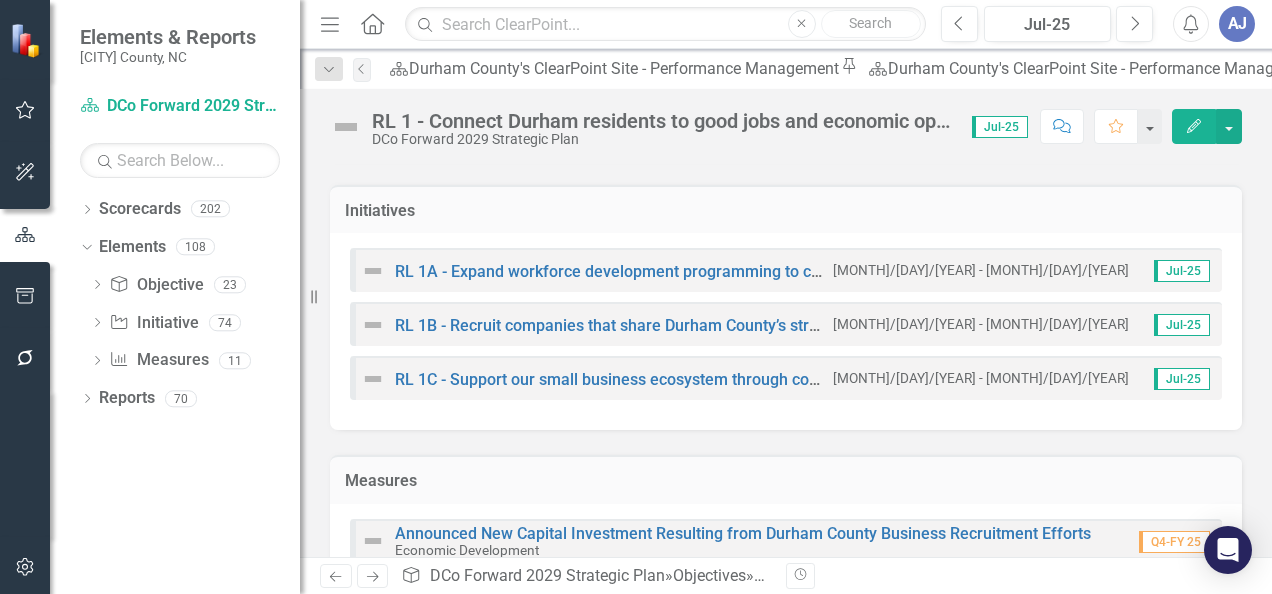 scroll, scrollTop: 434, scrollLeft: 0, axis: vertical 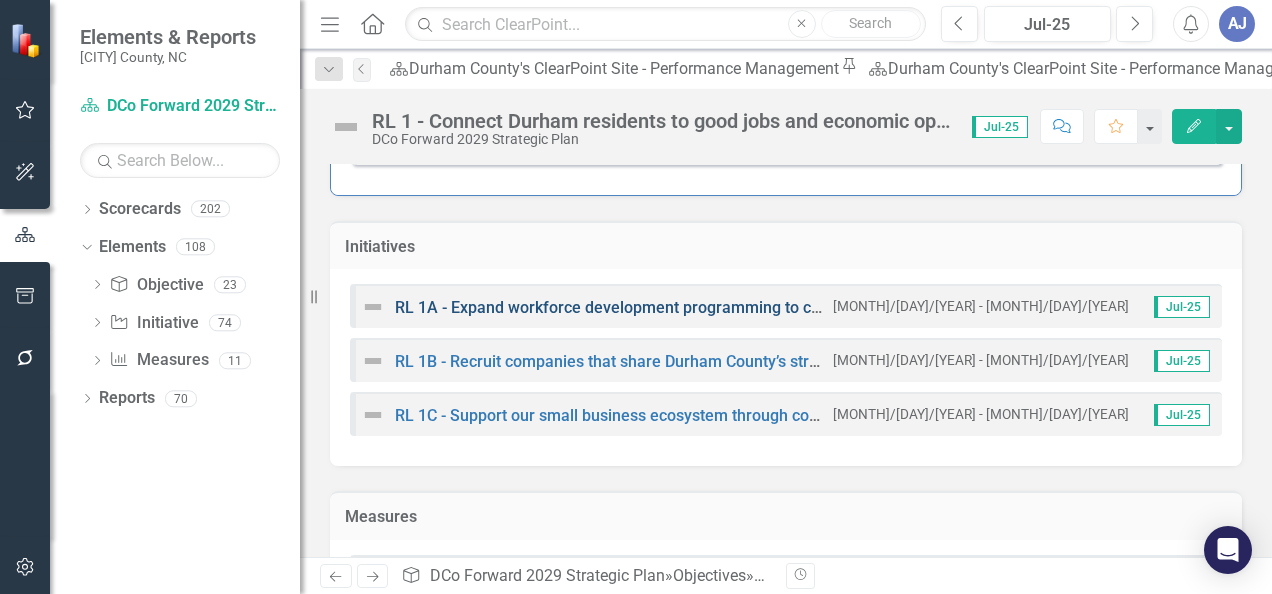 click on "RL 1A - Expand workforce development programming to connect more residents in Durham to entry-level career pathways" at bounding box center [834, 307] 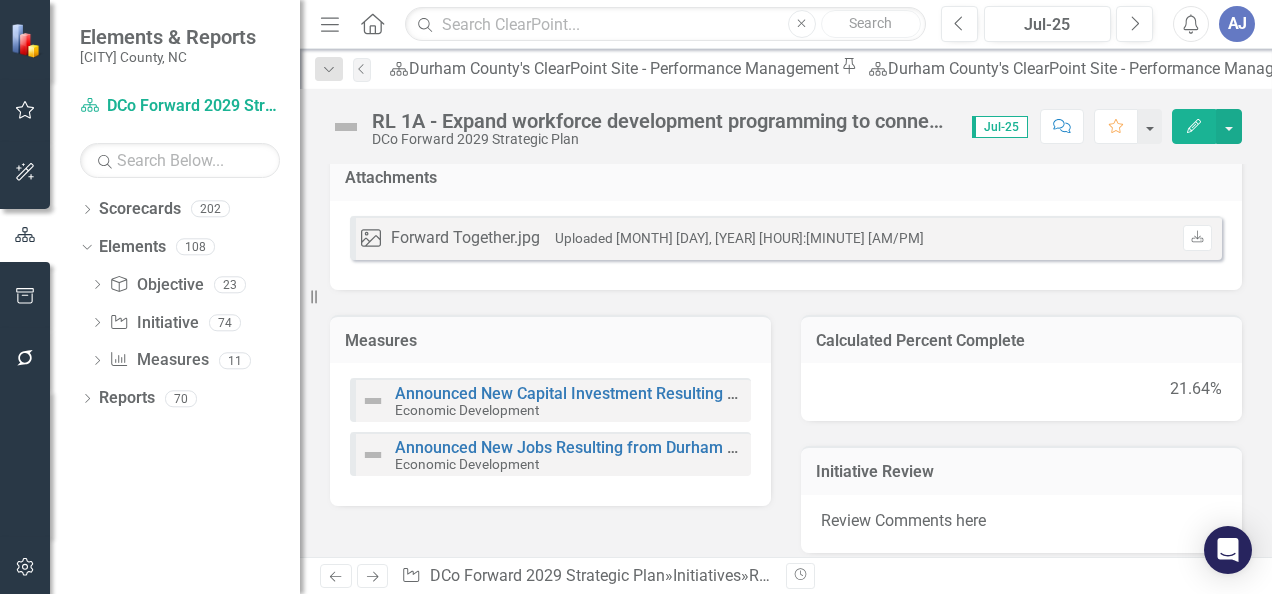 scroll, scrollTop: 0, scrollLeft: 0, axis: both 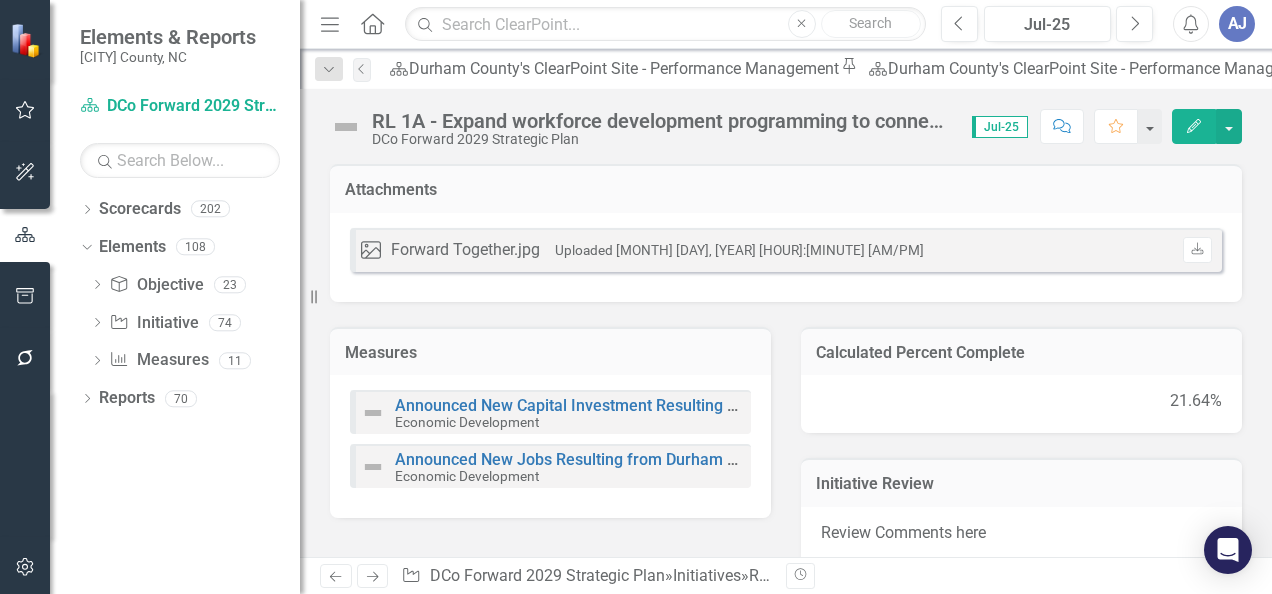 click on "Close" 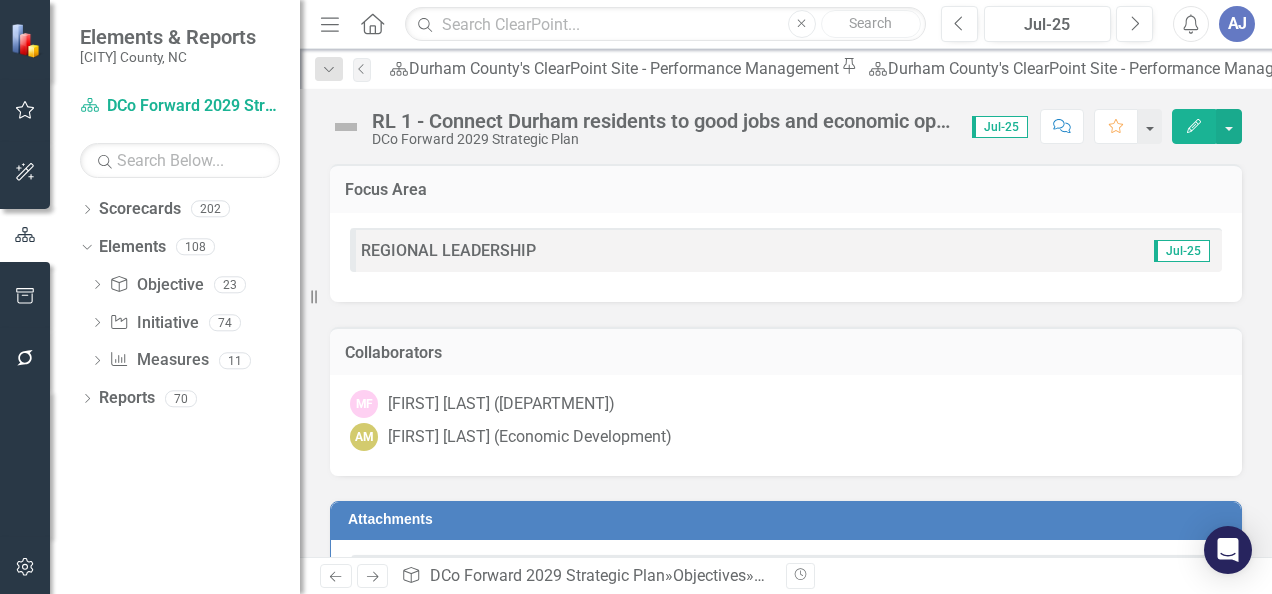 click on "Close" 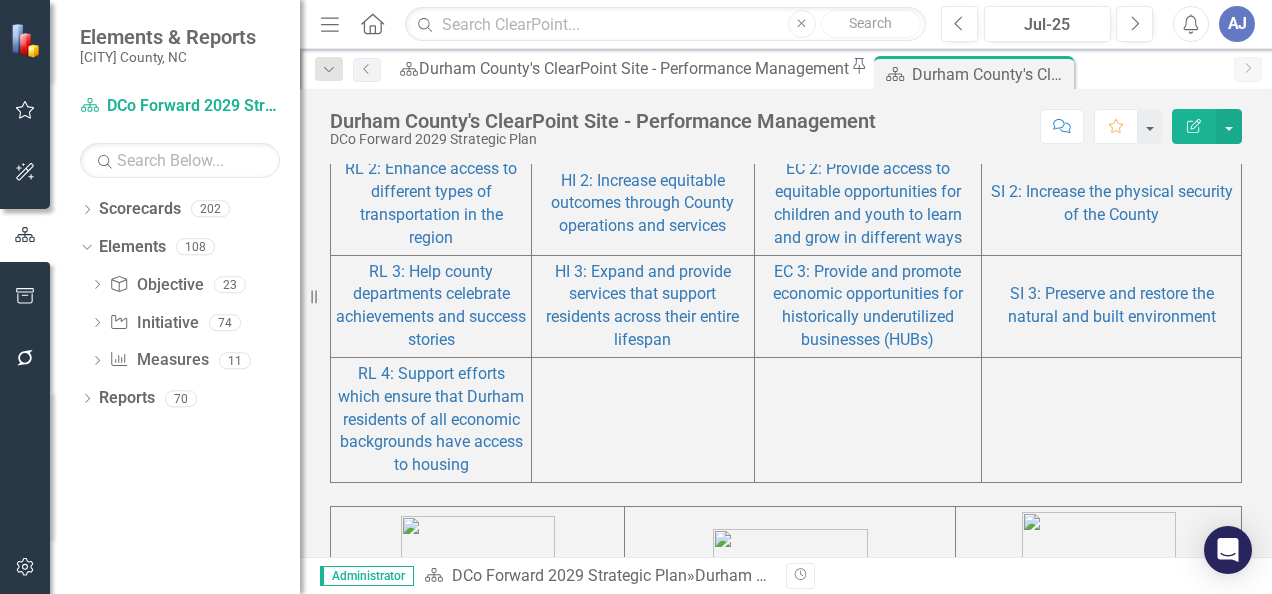 scroll, scrollTop: 1532, scrollLeft: 0, axis: vertical 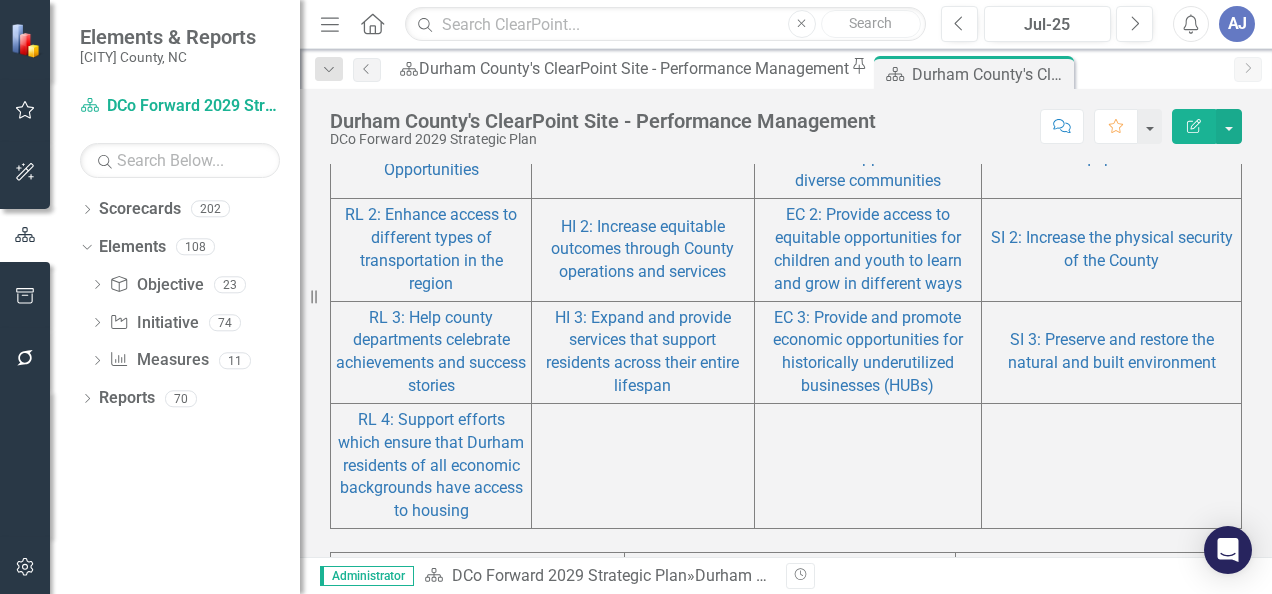 click on "RL 2: Enhance access to different types of transportation in the region" at bounding box center (431, 250) 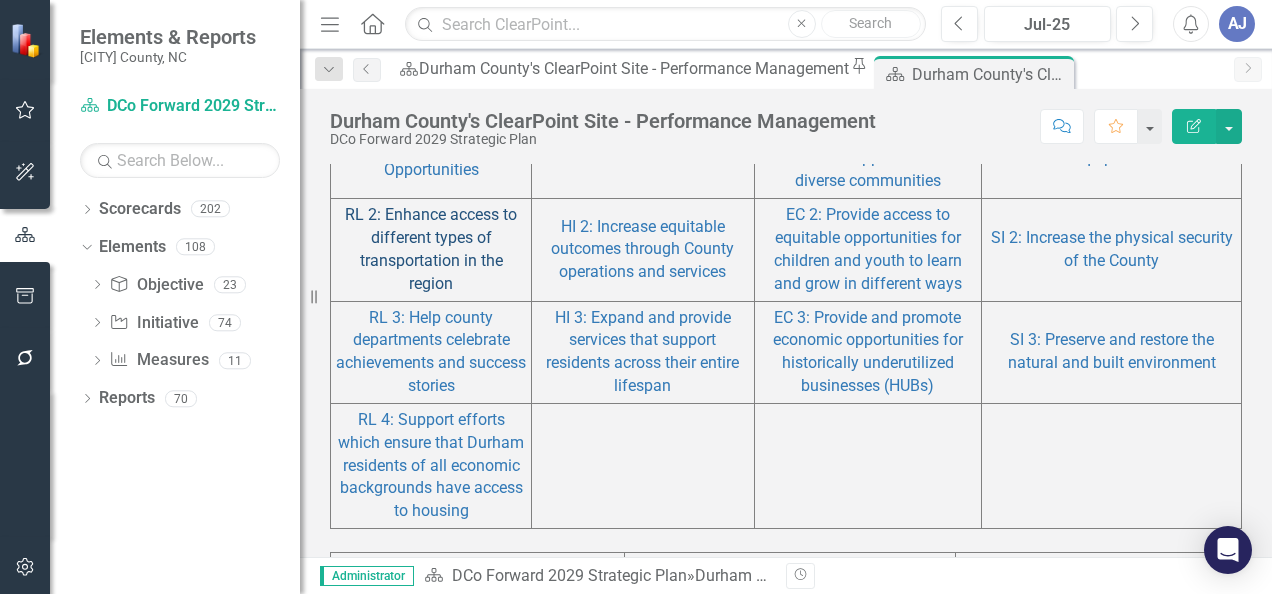 click on "RL 2: Enhance access to different types of transportation in the region" at bounding box center (431, 249) 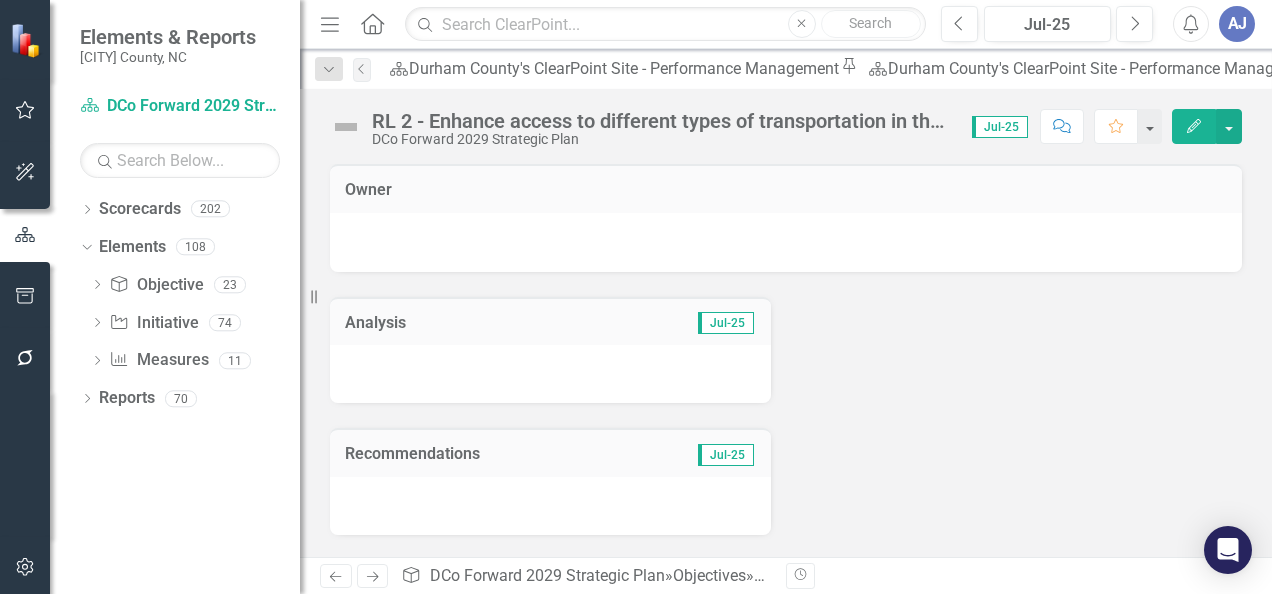 click 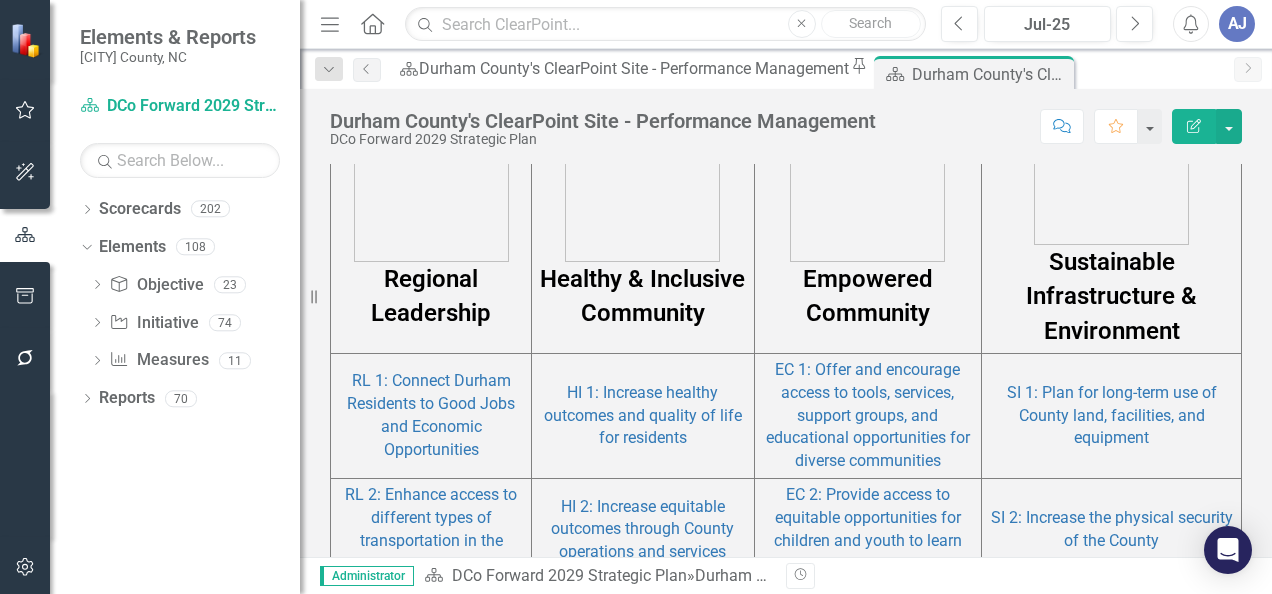 scroll, scrollTop: 1266, scrollLeft: 0, axis: vertical 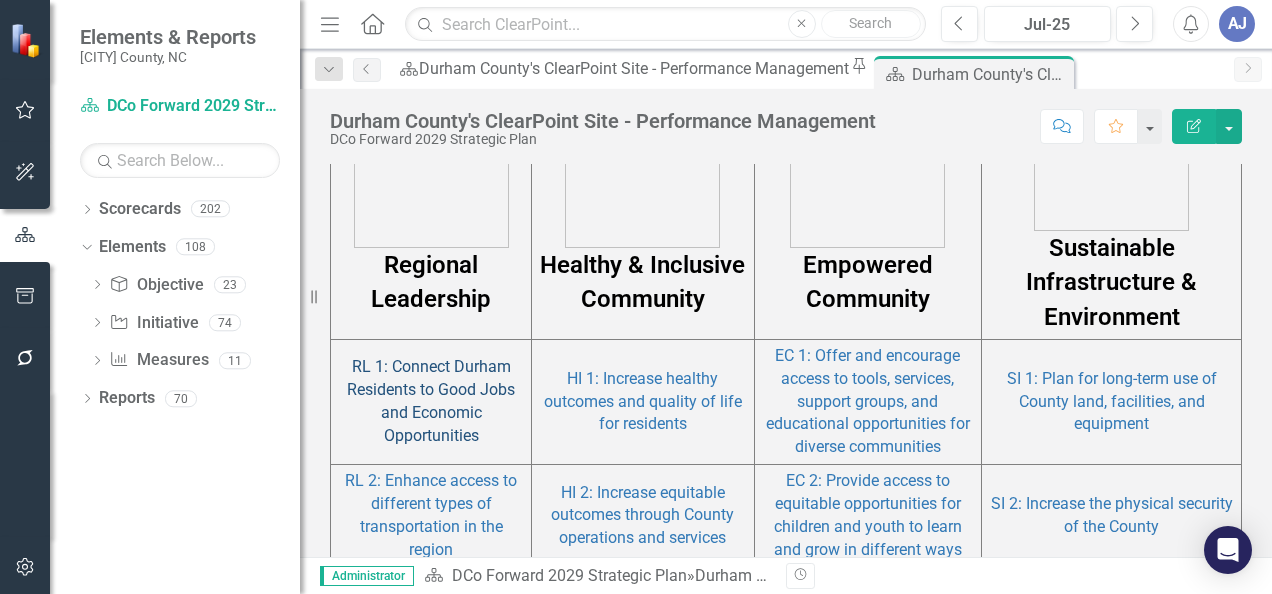 click on "RL 1: Connect Durham Residents to Good Jobs and Economic Opportunities" at bounding box center [431, 401] 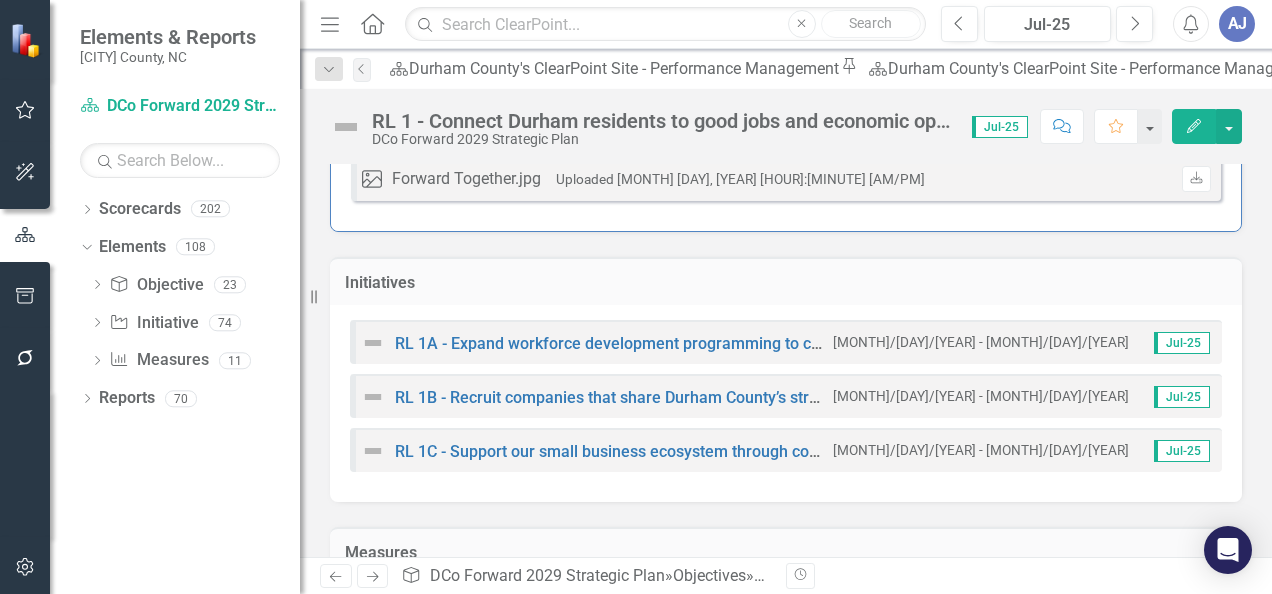 scroll, scrollTop: 404, scrollLeft: 0, axis: vertical 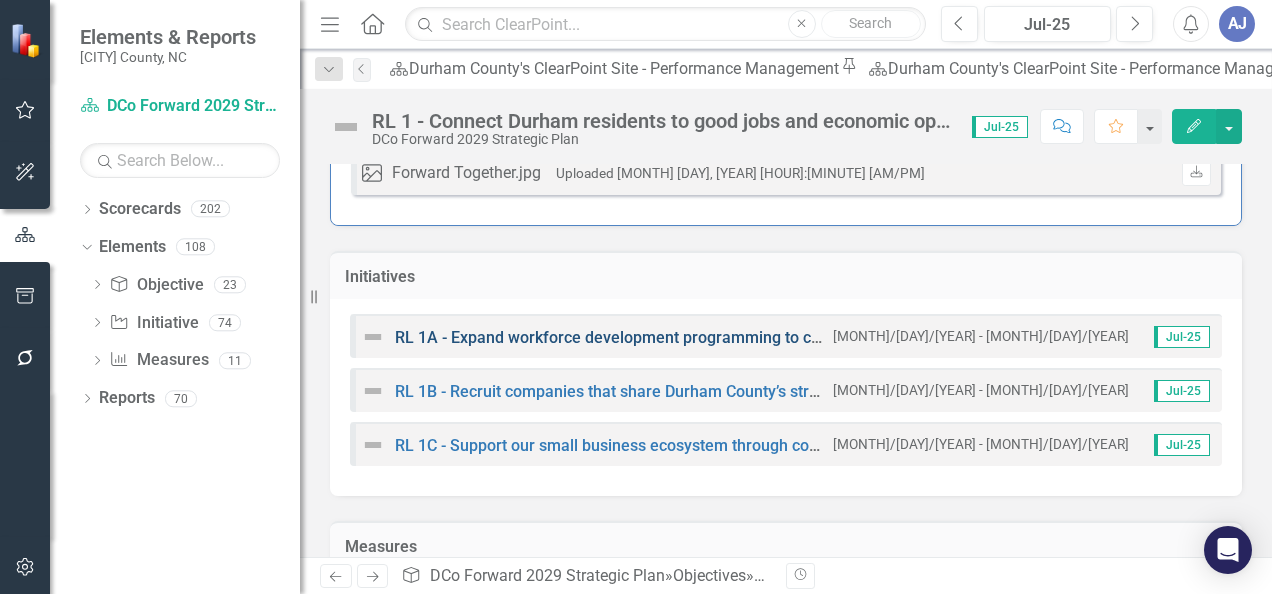 click on "RL 1A - Expand workforce development programming to connect more residents in Durham to entry-level career pathways" at bounding box center (834, 337) 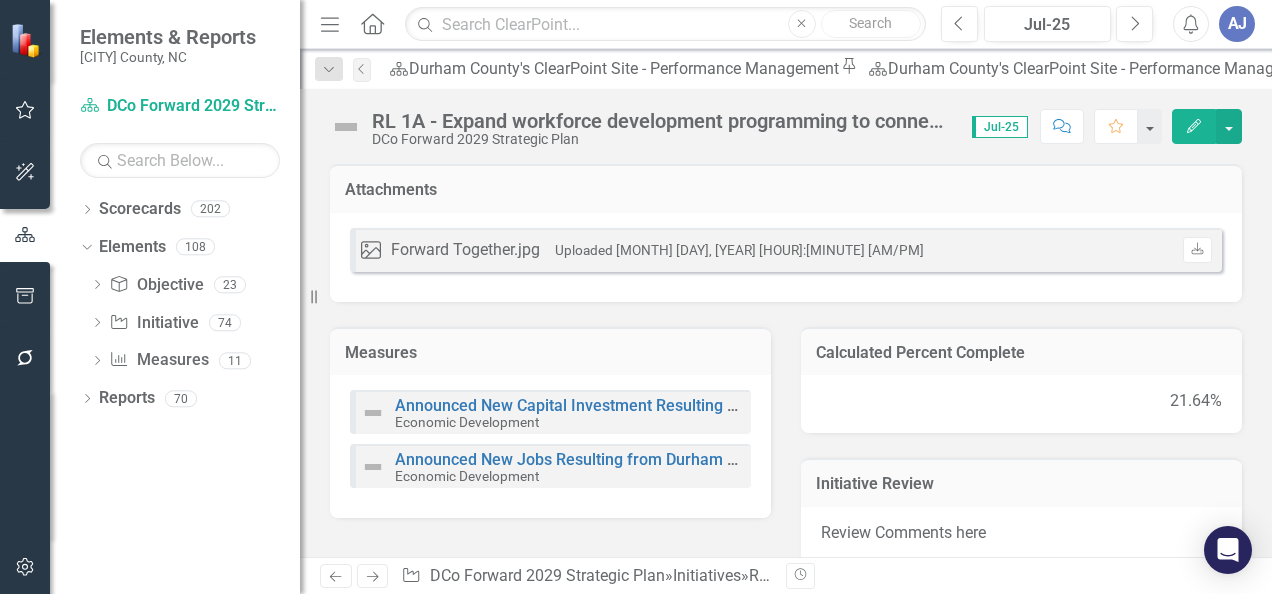 click on "Dropdown Search Scorecard Durham County's ClearPoint Site - Performance Management Pin Scorecard Durham County's ClearPoint Site - Performance Management Close Objective RL 1 - Connect Durham residents to good jobs and economic opportunities Close Initiative RL 1A - Expand workforce development programming to connect more residents in Durham to entry-level career pathways Pin Previous Scorecard Durham County's ClearPoint Site - Performance Management Pin Scorecard Durham County's ClearPoint Site - Performance Management Close Objective RL 1 - Connect Durham residents to good jobs and economic opportunities Close Initiative RL 1A - Expand workforce development programming to connect more residents in Durham to entry-level career pathways Pin Close Next" at bounding box center (786, 69) 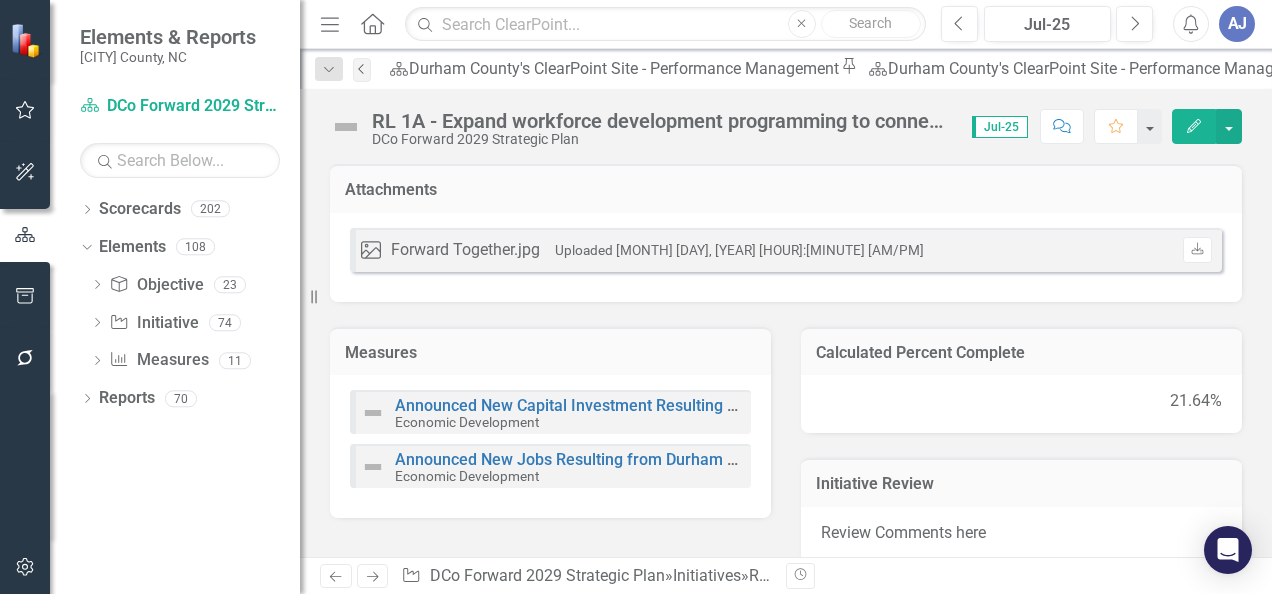 click on "Previous" at bounding box center [362, 70] 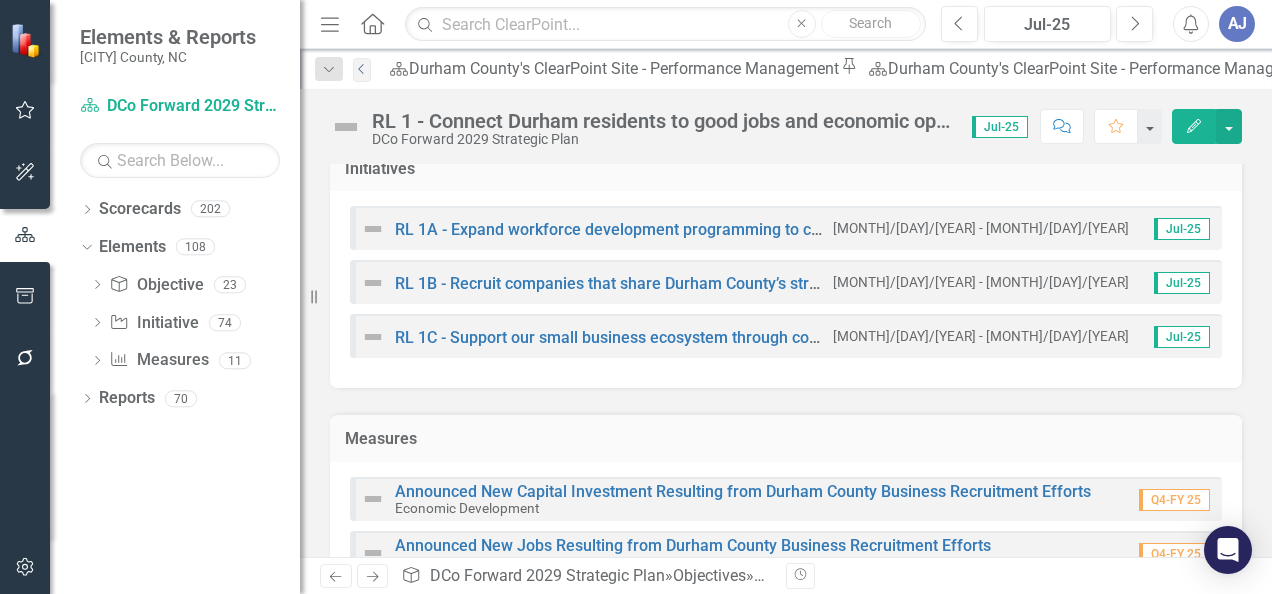 scroll, scrollTop: 507, scrollLeft: 0, axis: vertical 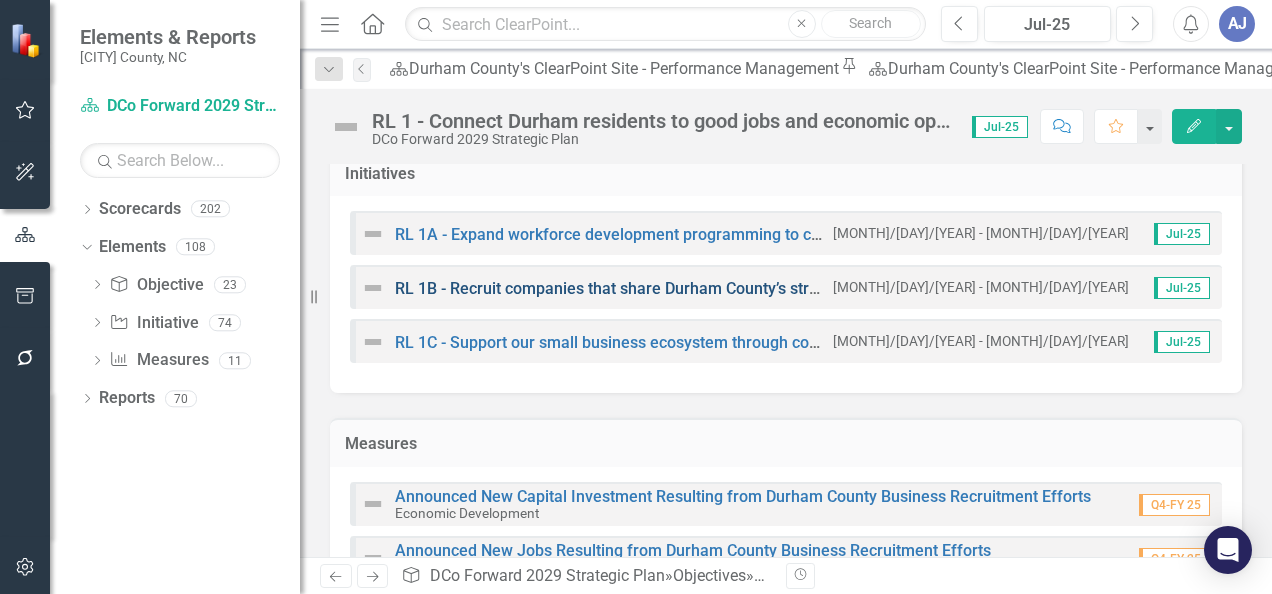 click on "RL 1B - Recruit companies that share Durham County’s strategic priorities and offer new jobs that include well-paying, entry-level career pathways" at bounding box center [918, 288] 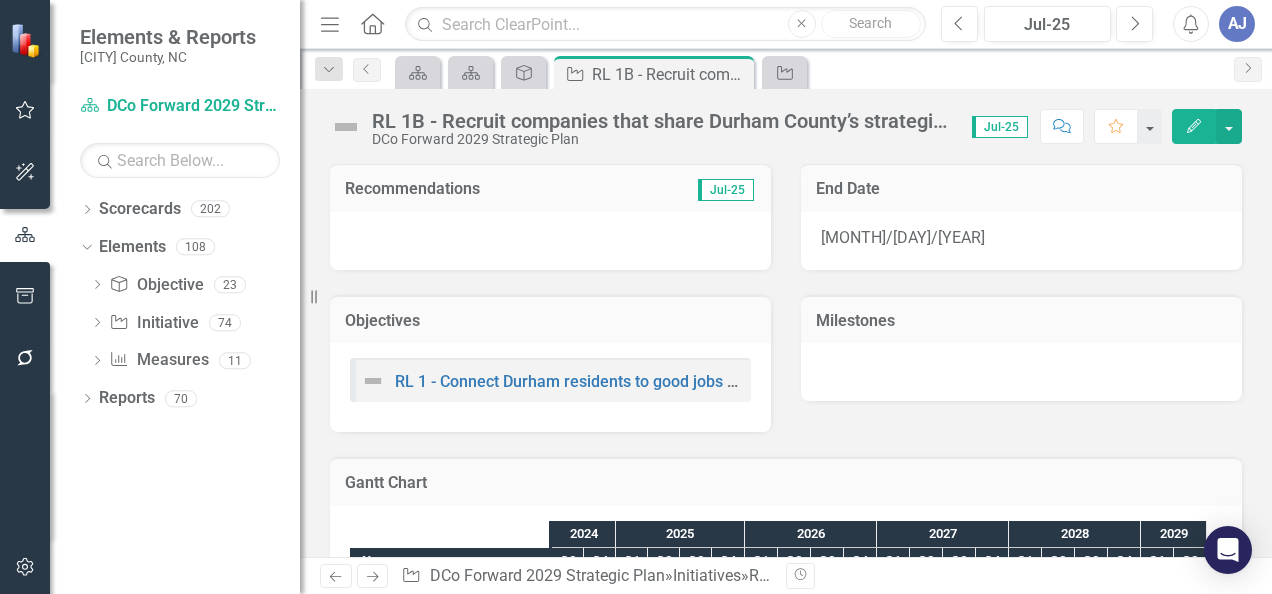 scroll, scrollTop: 0, scrollLeft: 0, axis: both 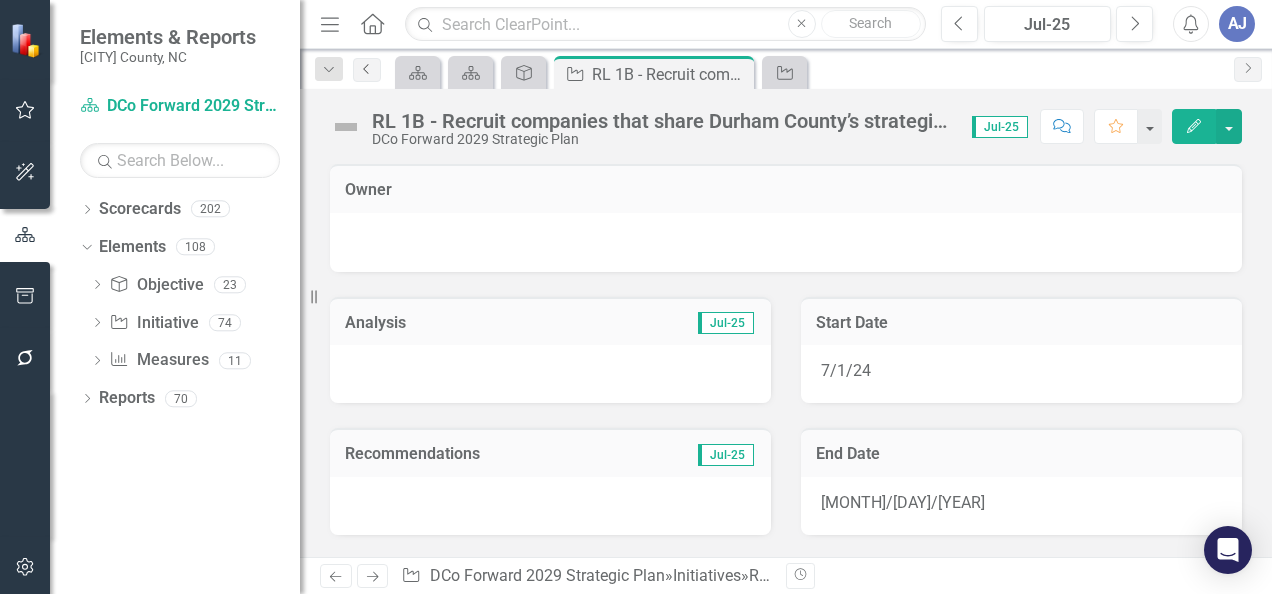 click on "Previous" at bounding box center (367, 70) 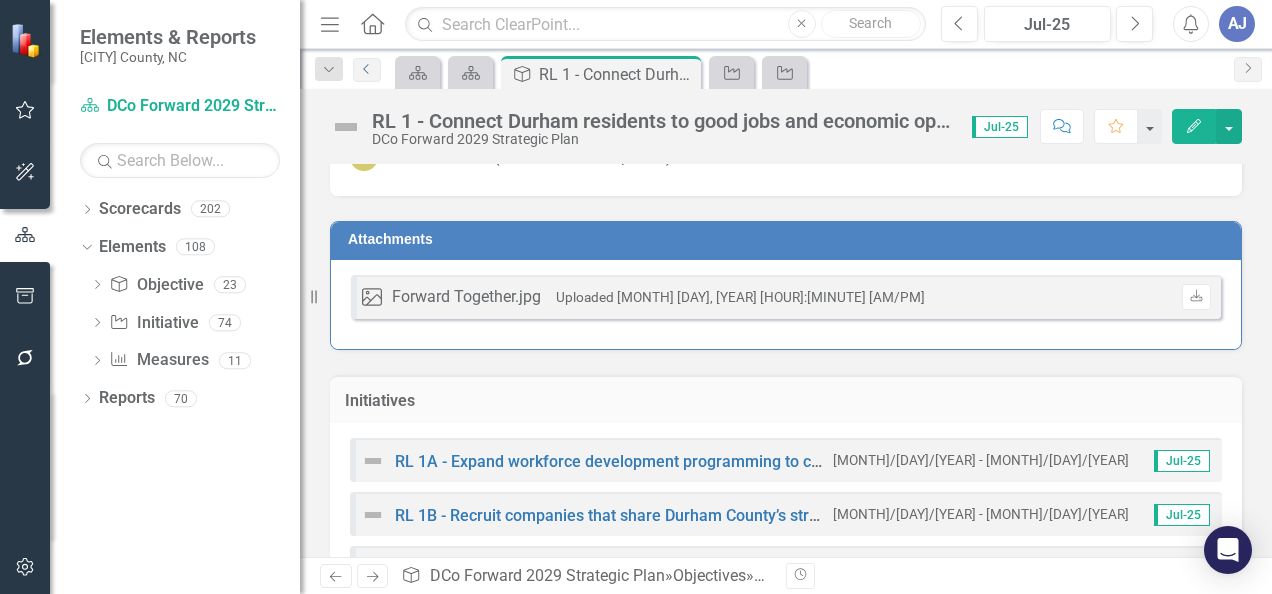 scroll, scrollTop: 307, scrollLeft: 0, axis: vertical 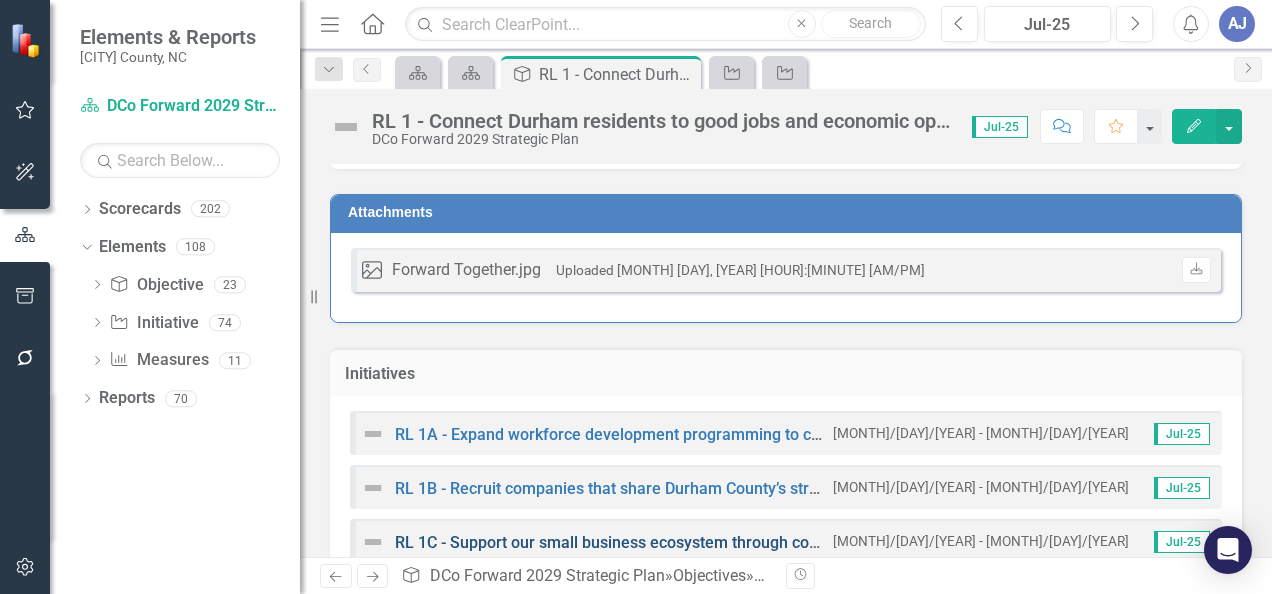 click on "RL 1C - Support our small business ecosystem through connections to funding, technical assistance, and resources" at bounding box center (808, 542) 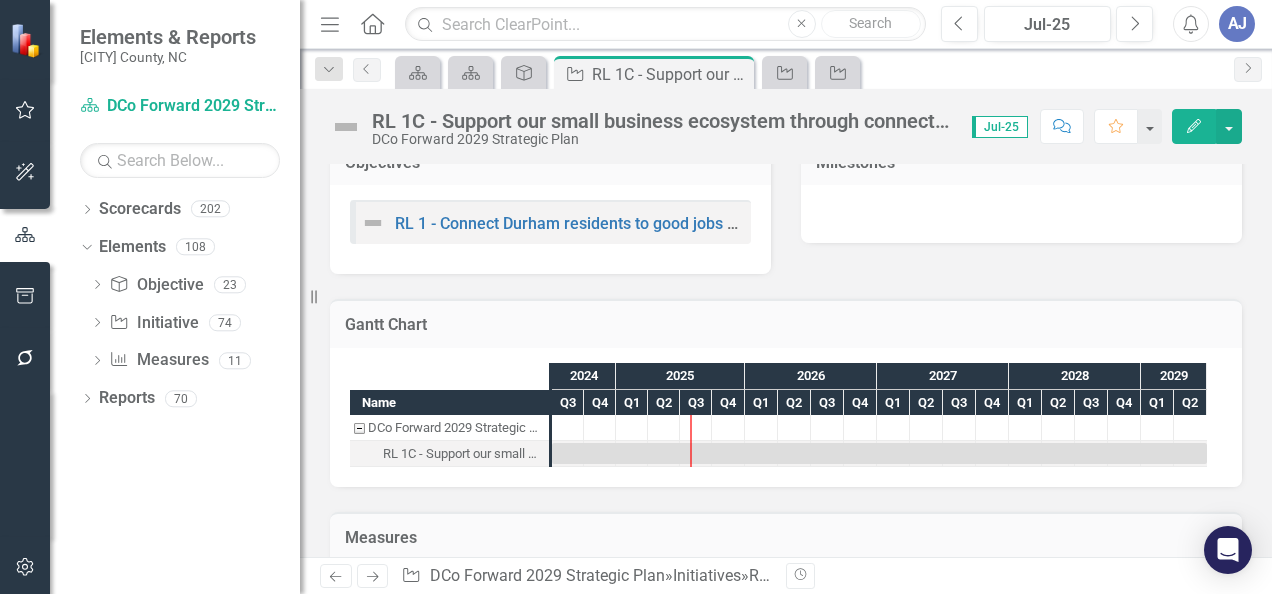 scroll, scrollTop: 534, scrollLeft: 0, axis: vertical 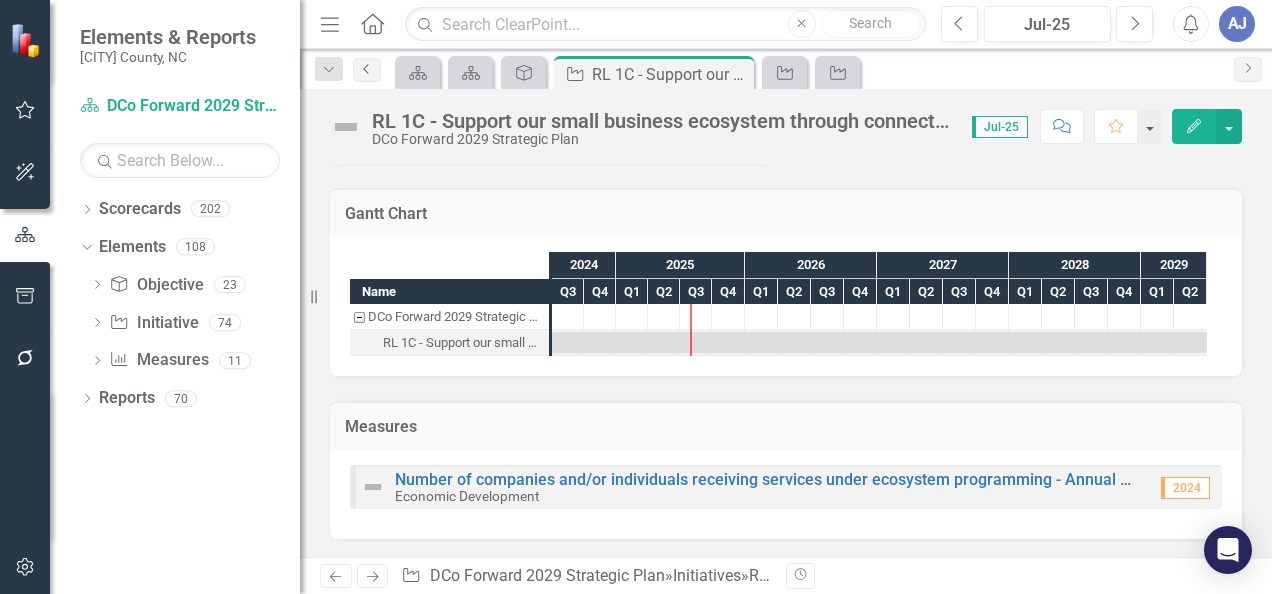 click on "Previous" 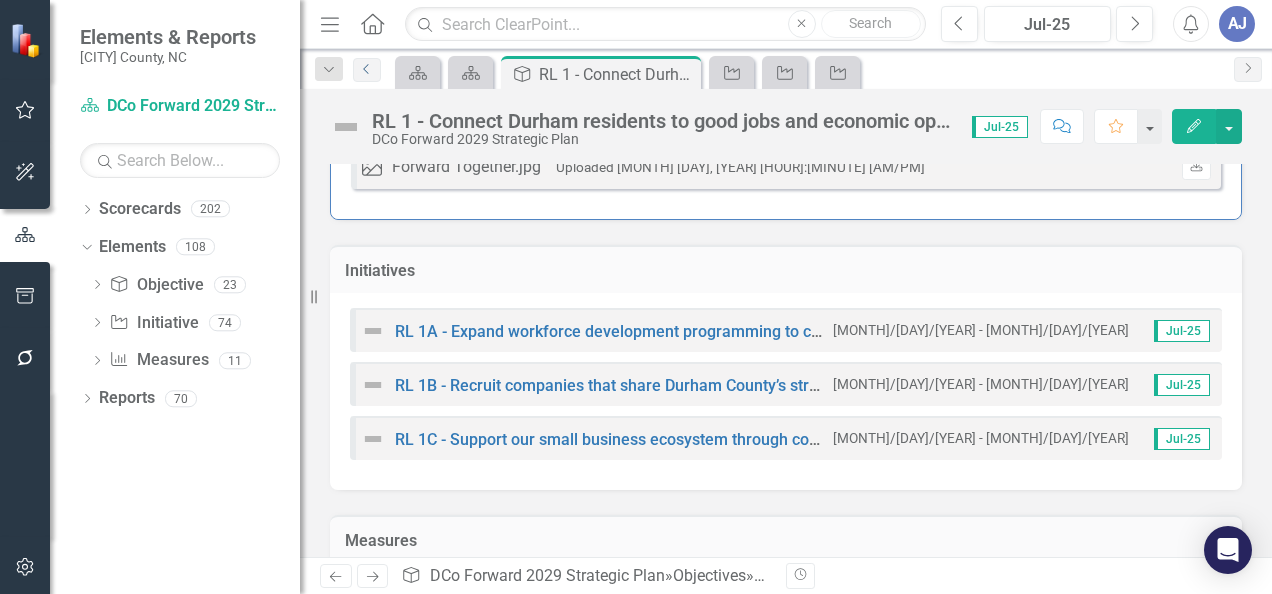 scroll, scrollTop: 439, scrollLeft: 0, axis: vertical 